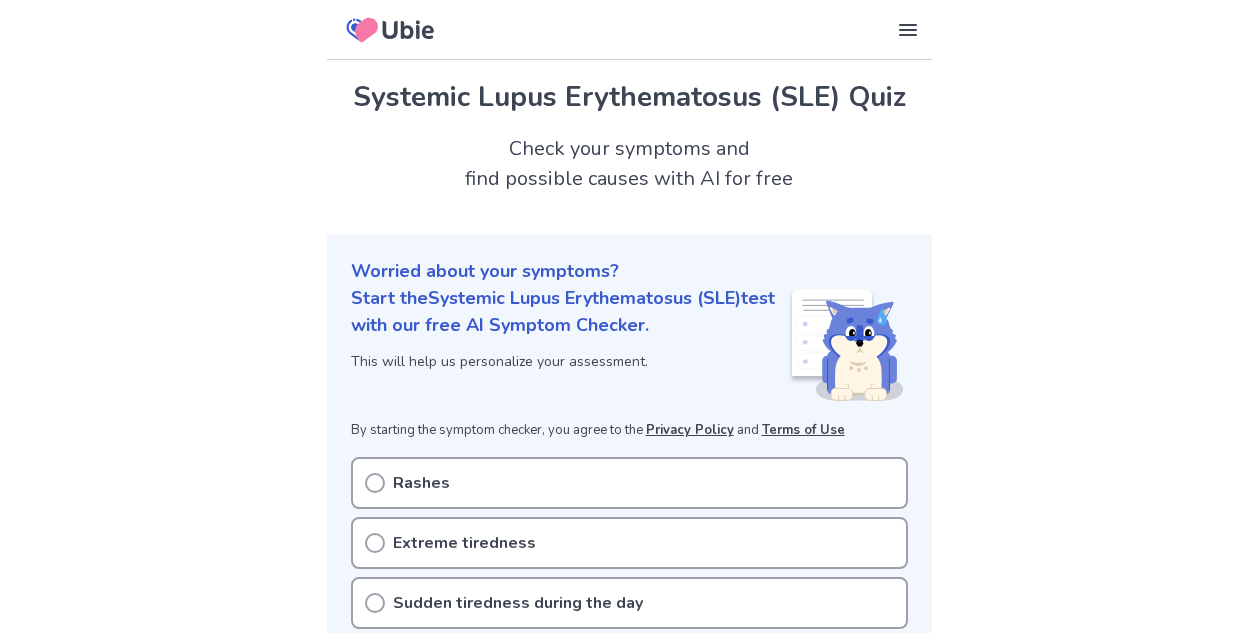 scroll, scrollTop: 0, scrollLeft: 0, axis: both 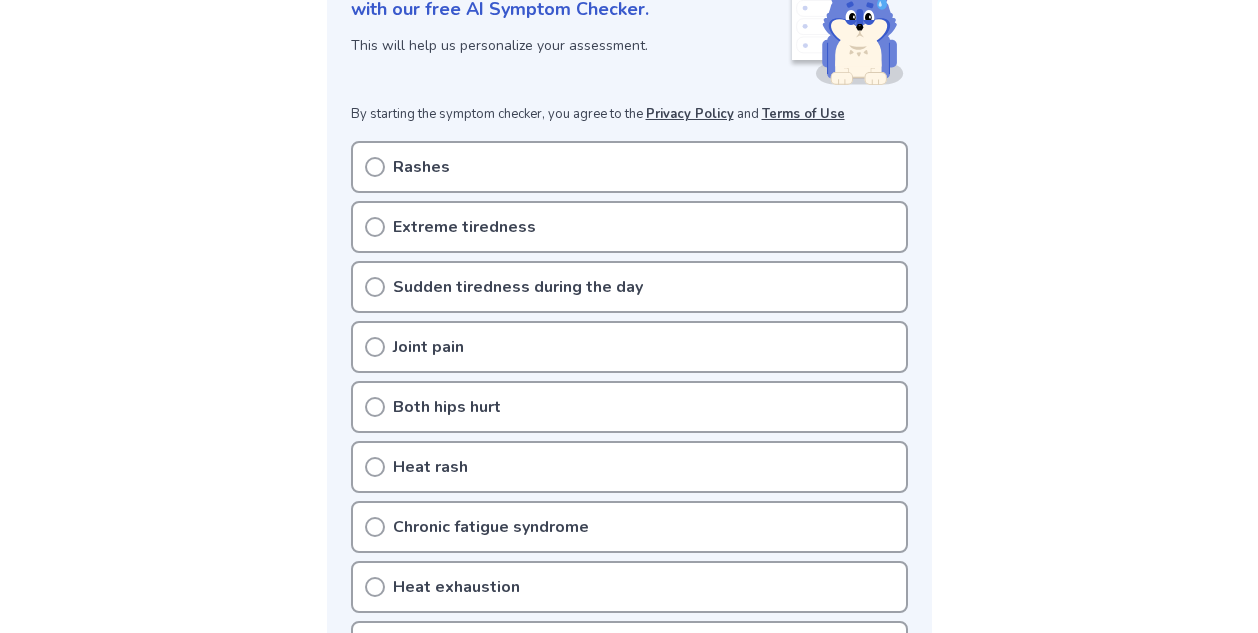 click on "Sudden tiredness during the day" at bounding box center [518, 287] 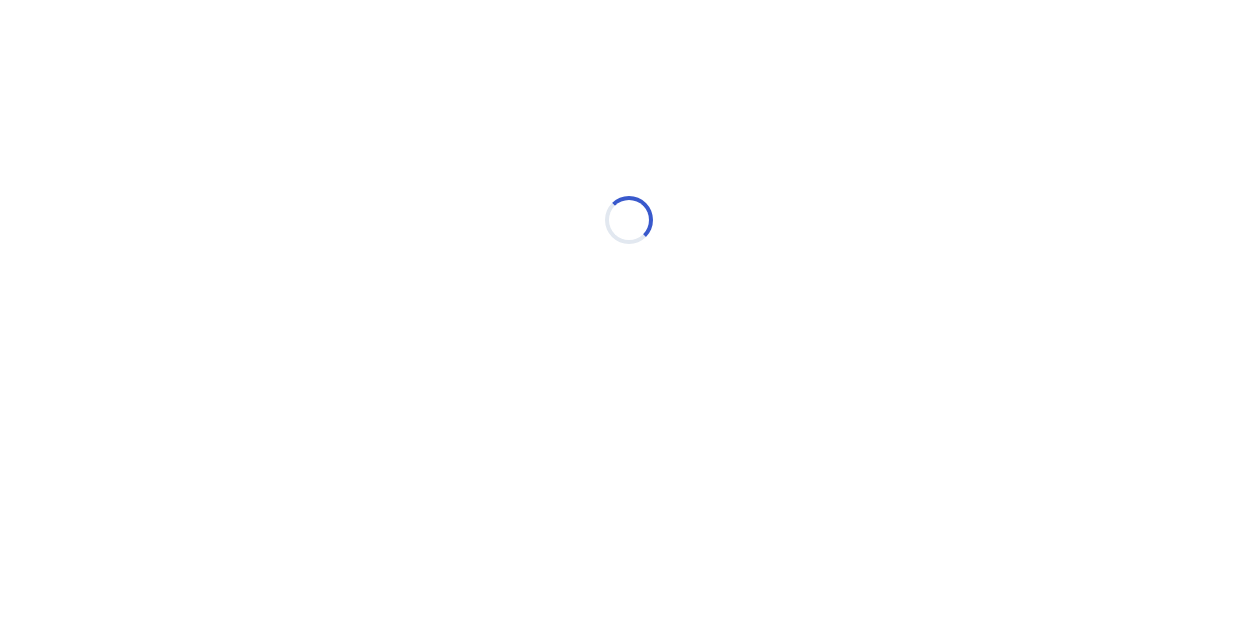 scroll, scrollTop: 0, scrollLeft: 0, axis: both 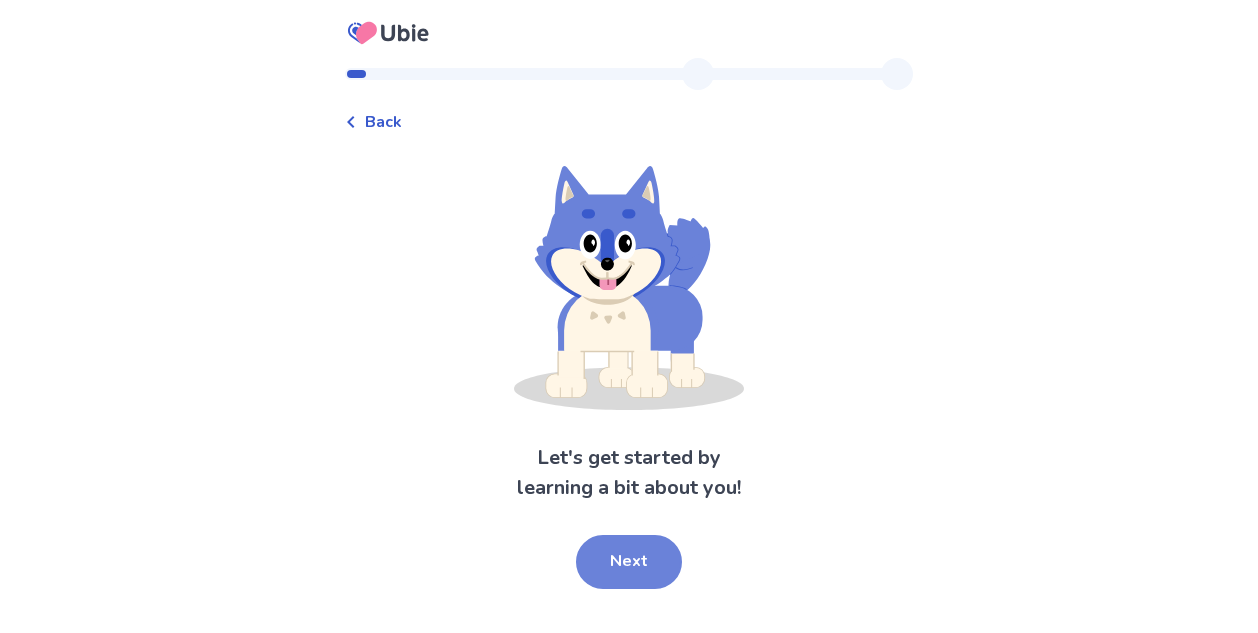 click on "Next" at bounding box center [629, 562] 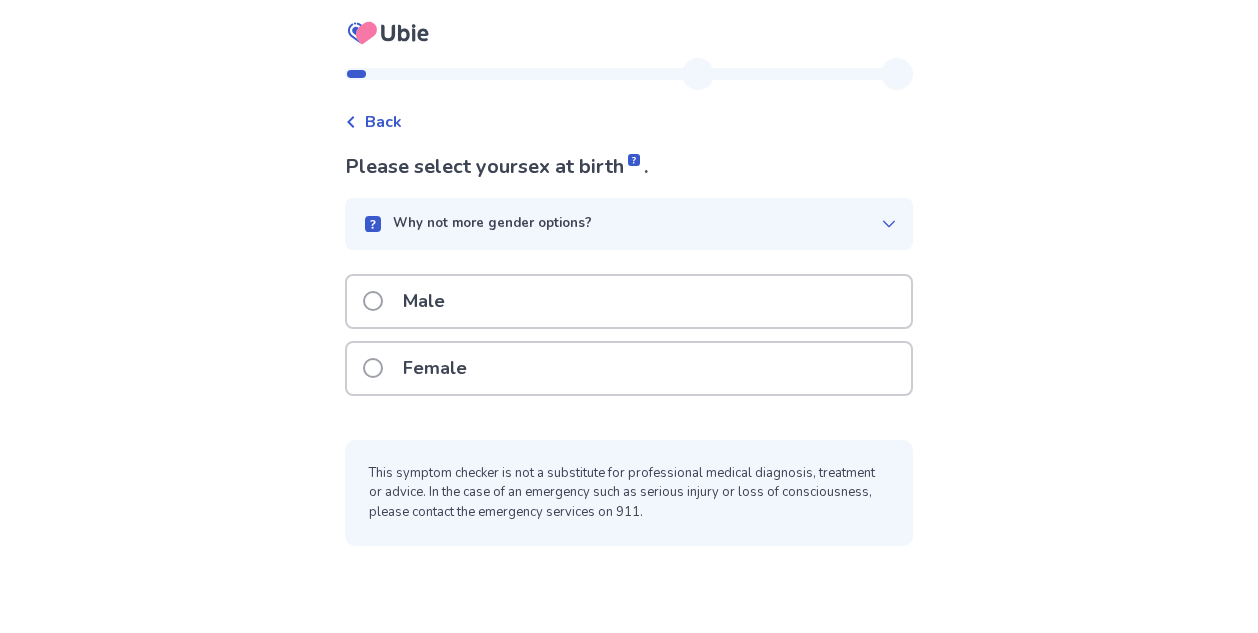 click on "Female" at bounding box center [629, 368] 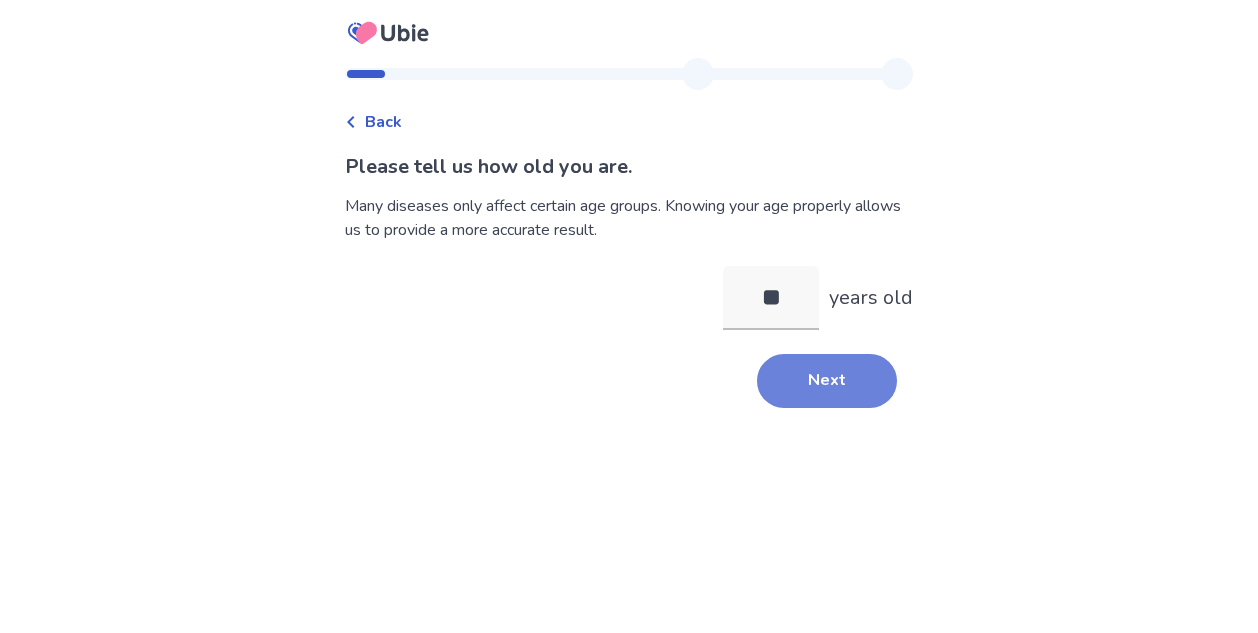 type on "**" 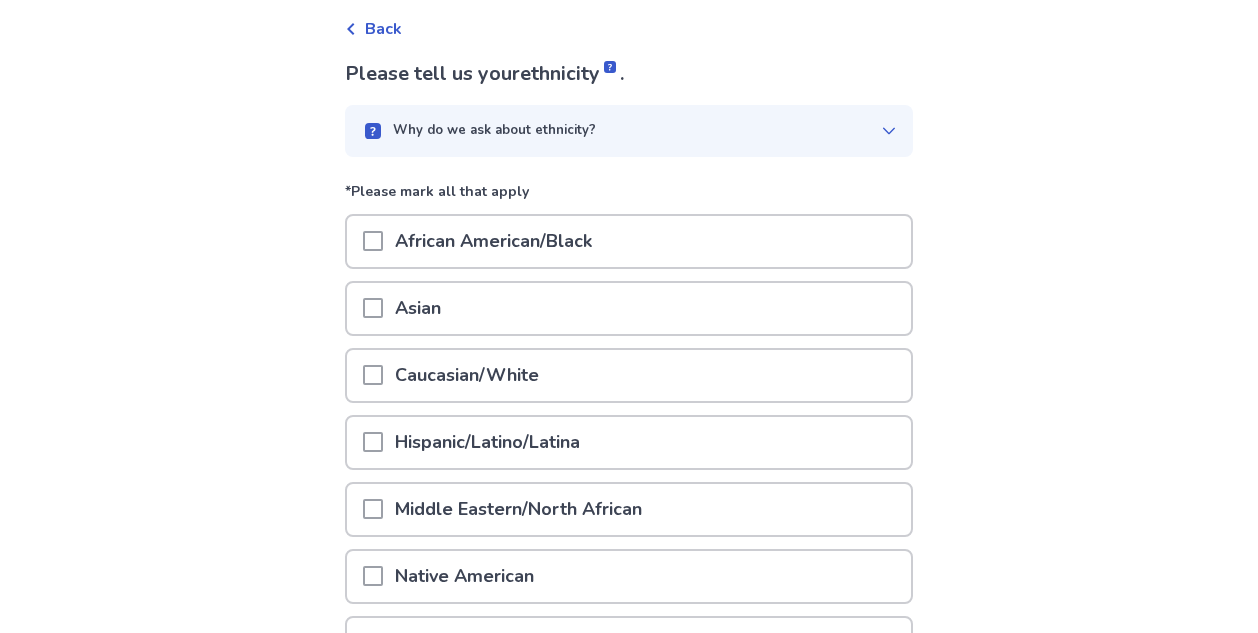 scroll, scrollTop: 94, scrollLeft: 0, axis: vertical 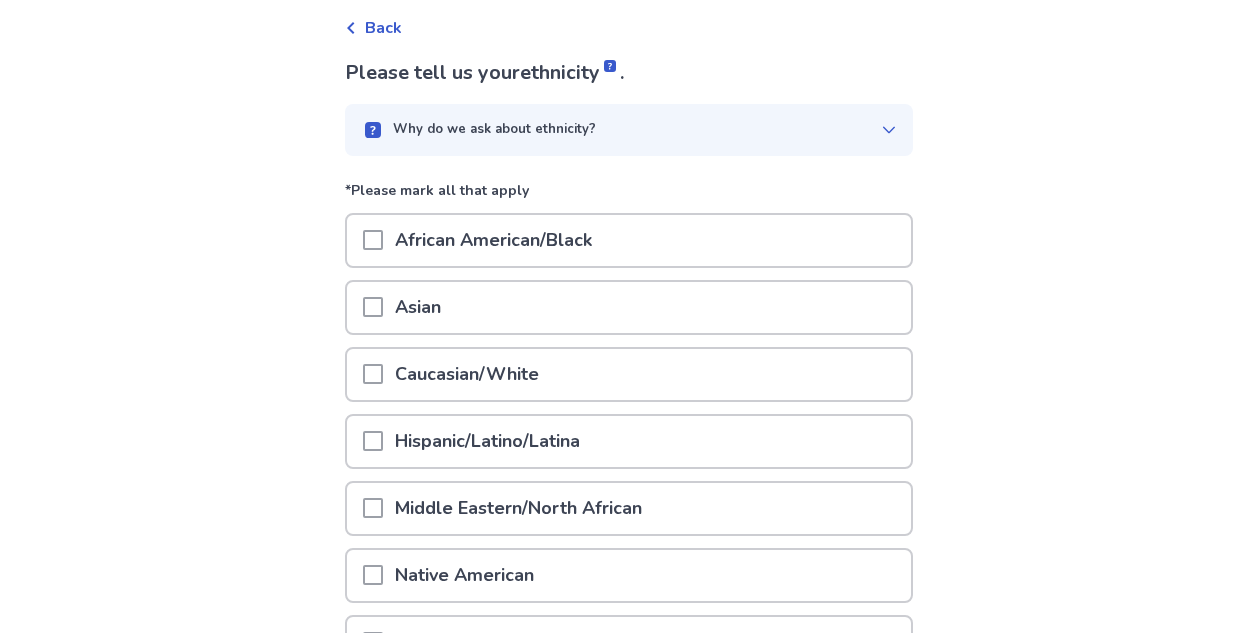 click at bounding box center [373, 374] 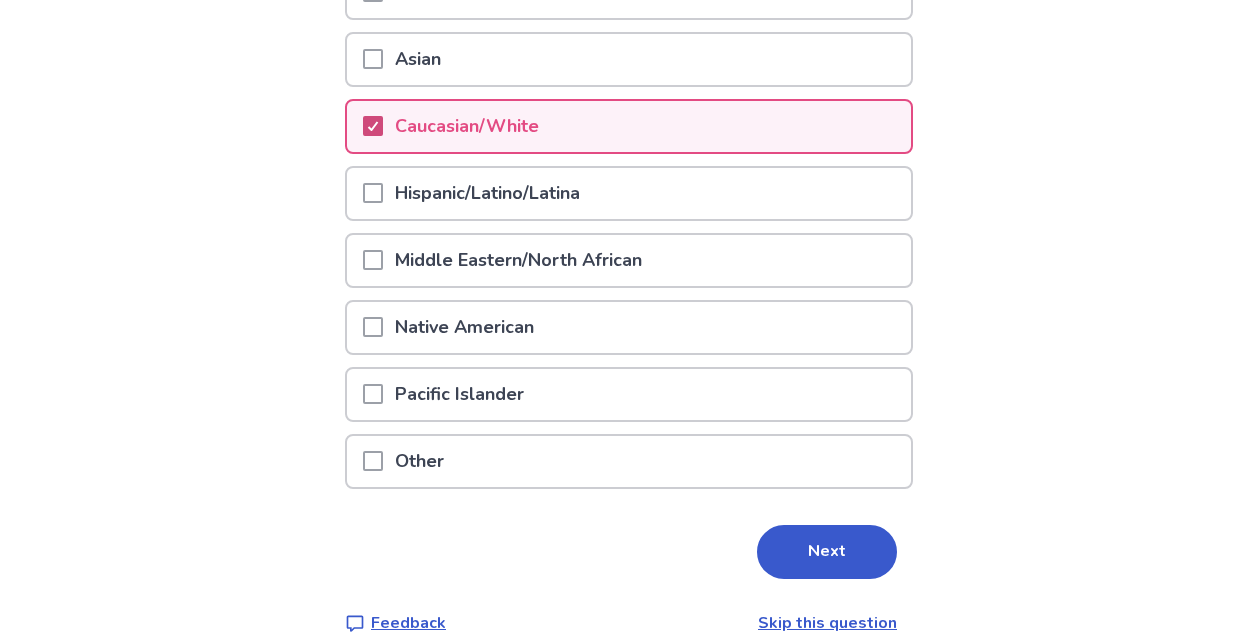 scroll, scrollTop: 373, scrollLeft: 0, axis: vertical 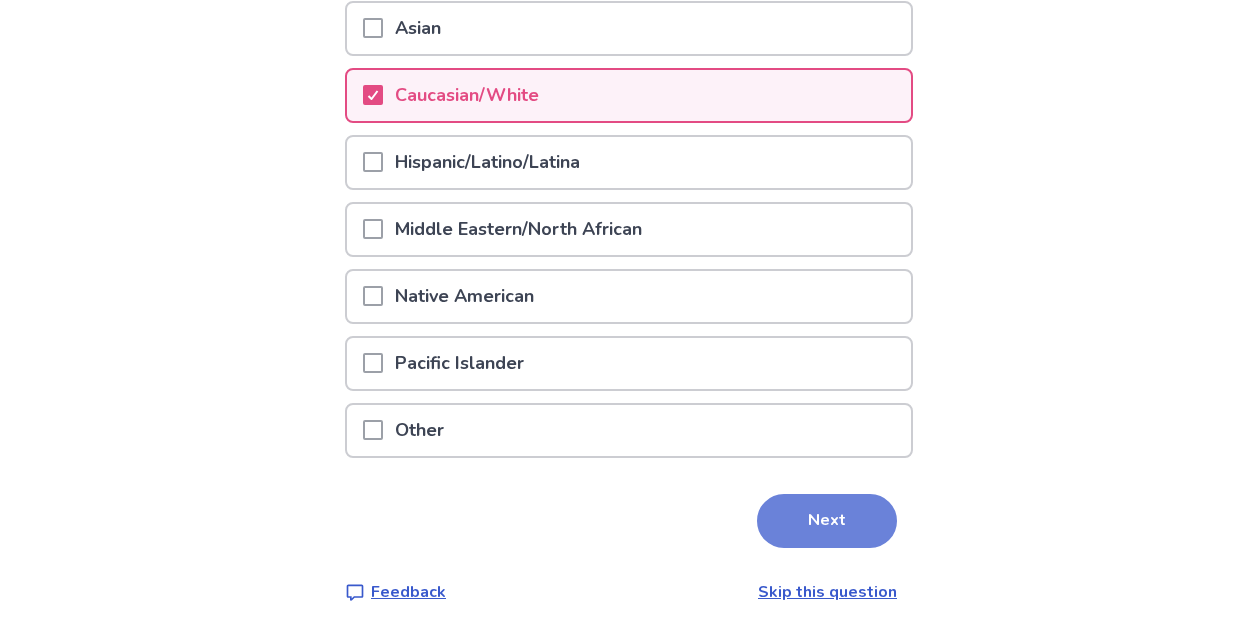 click on "Next" at bounding box center [827, 521] 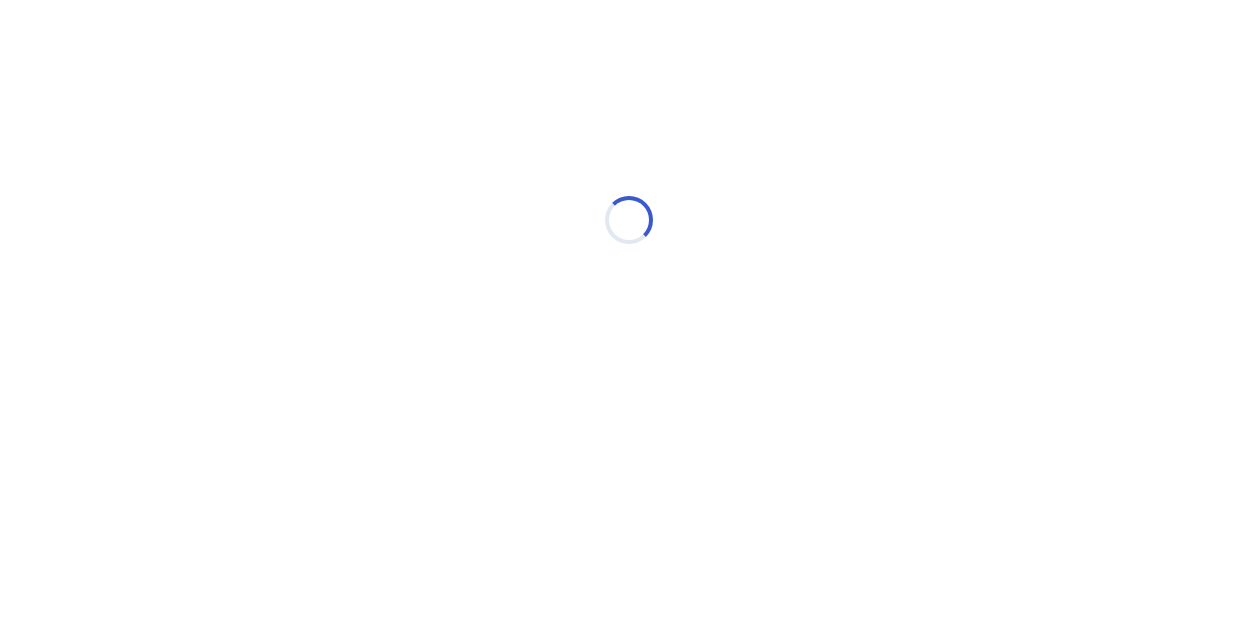 scroll, scrollTop: 0, scrollLeft: 0, axis: both 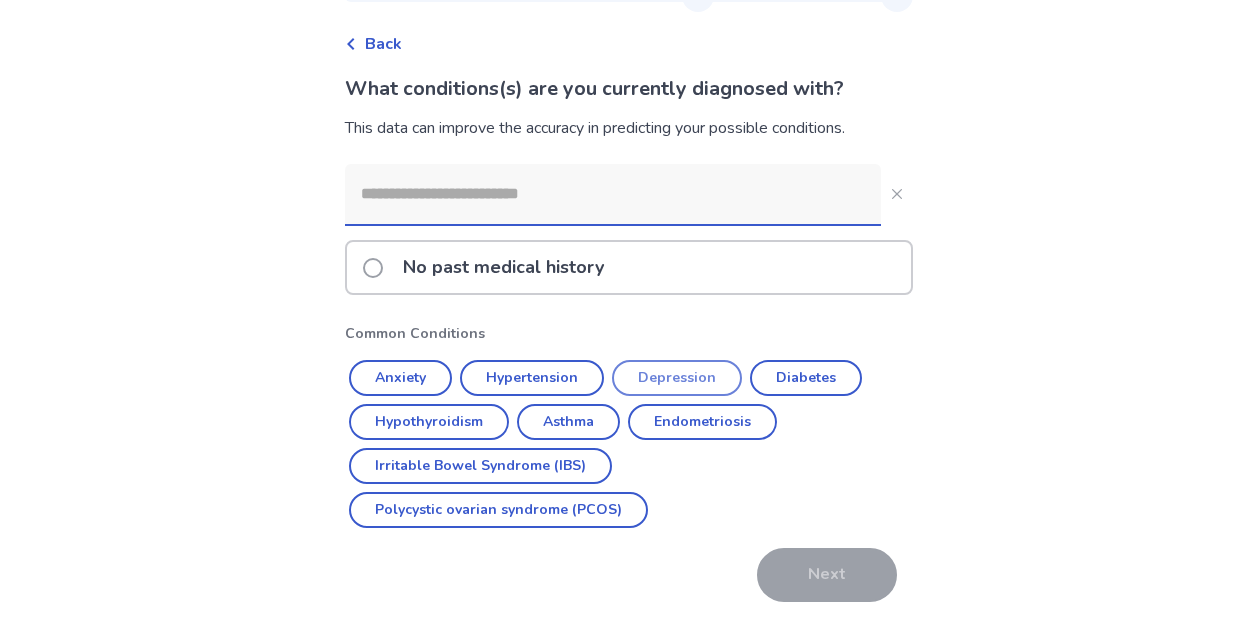click on "Depression" at bounding box center [677, 378] 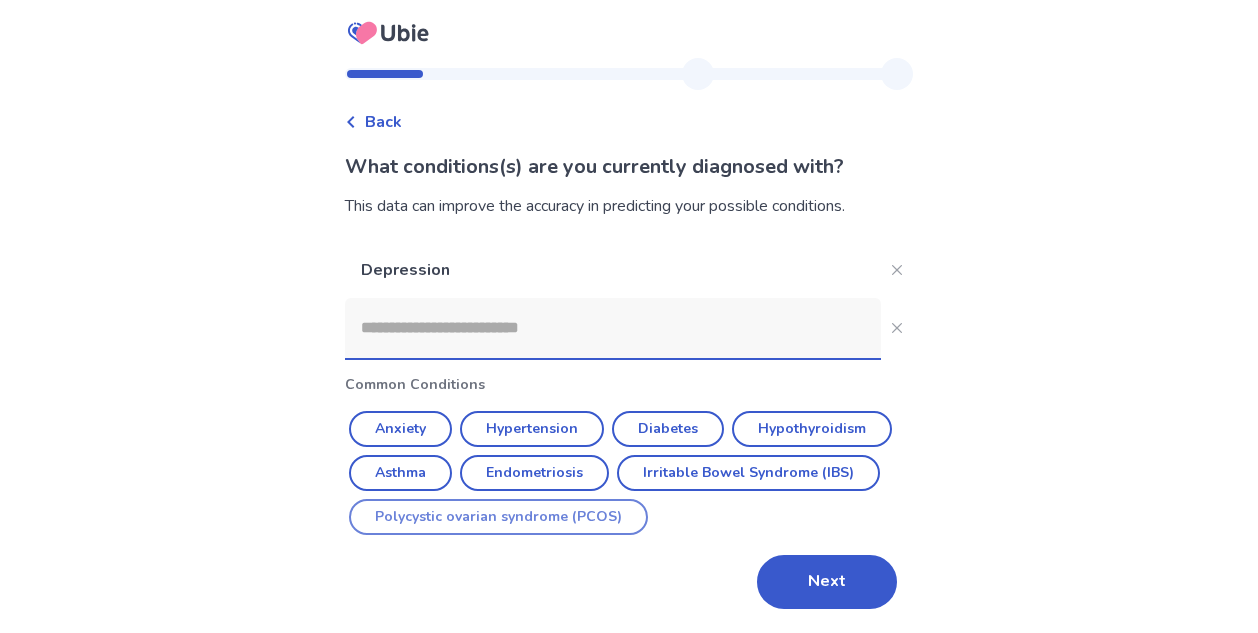 click on "Polycystic ovarian syndrome (PCOS)" at bounding box center (498, 517) 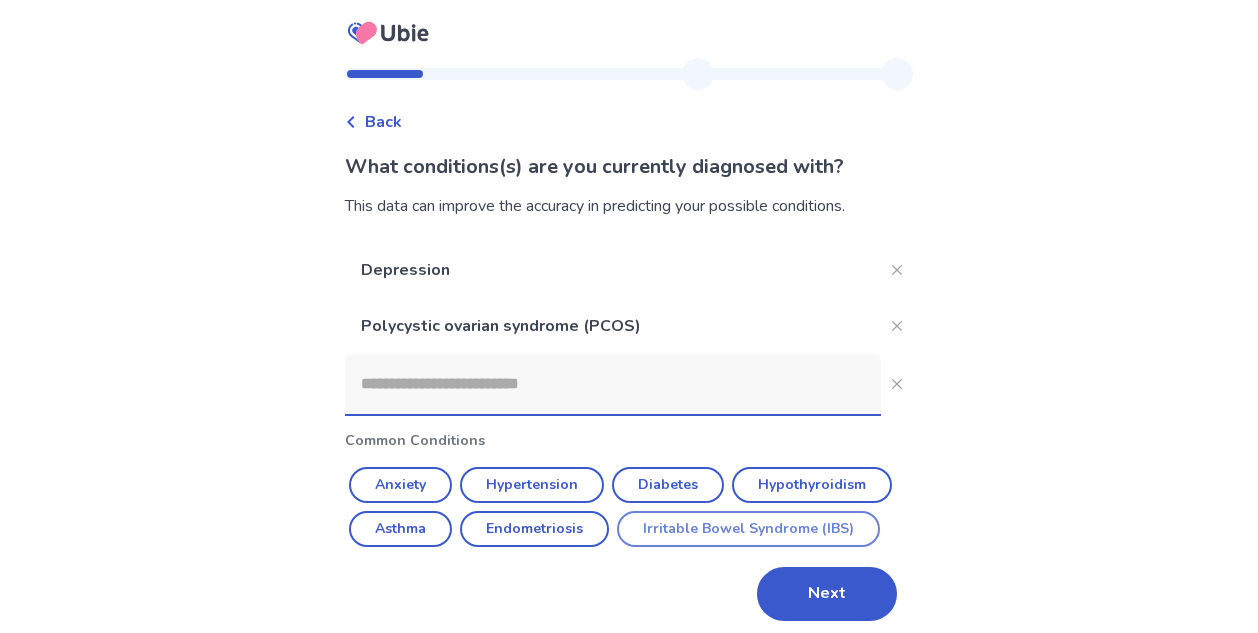 click on "Irritable Bowel Syndrome (IBS)" at bounding box center (748, 529) 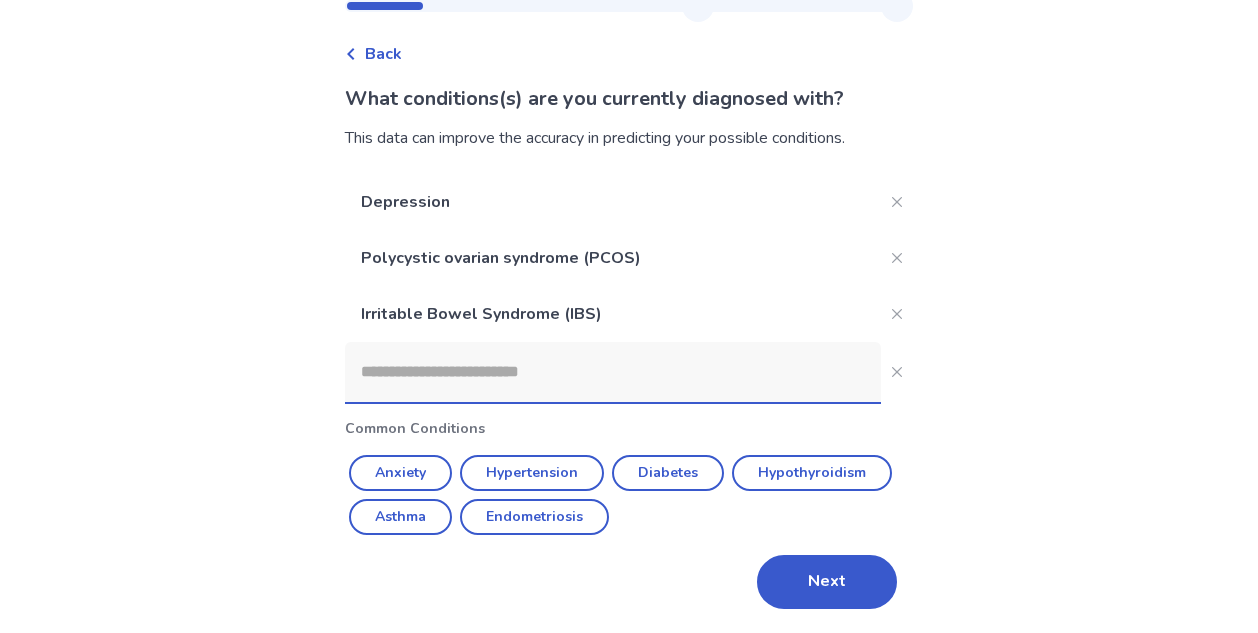 scroll, scrollTop: 68, scrollLeft: 0, axis: vertical 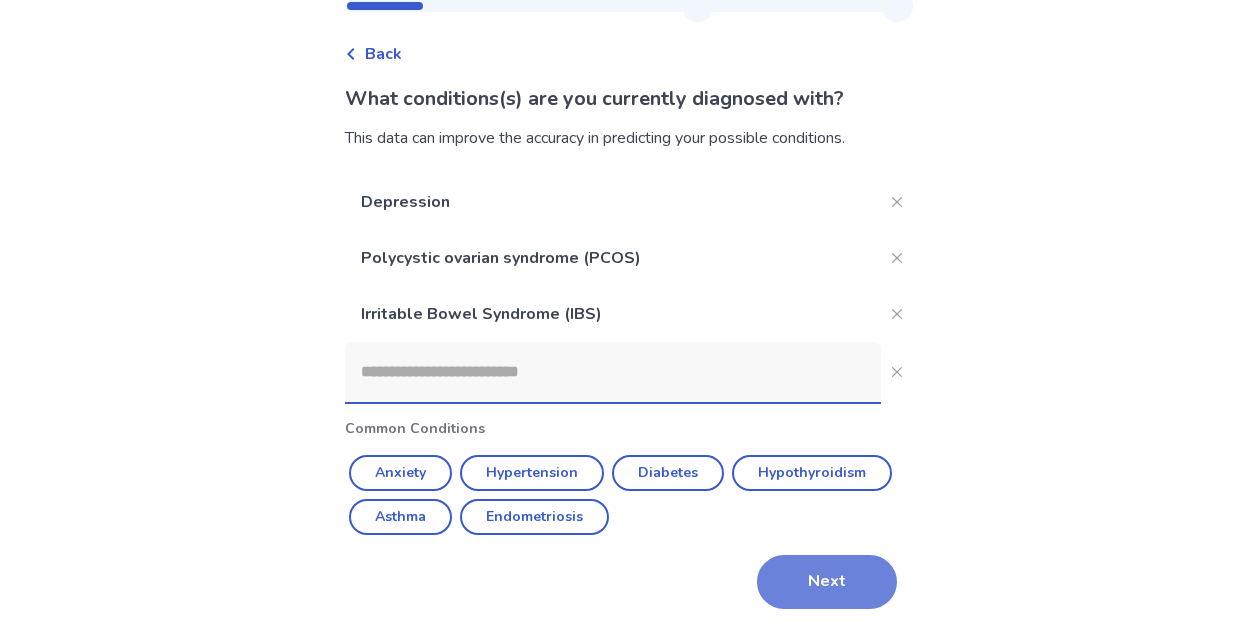 click on "Next" at bounding box center (827, 582) 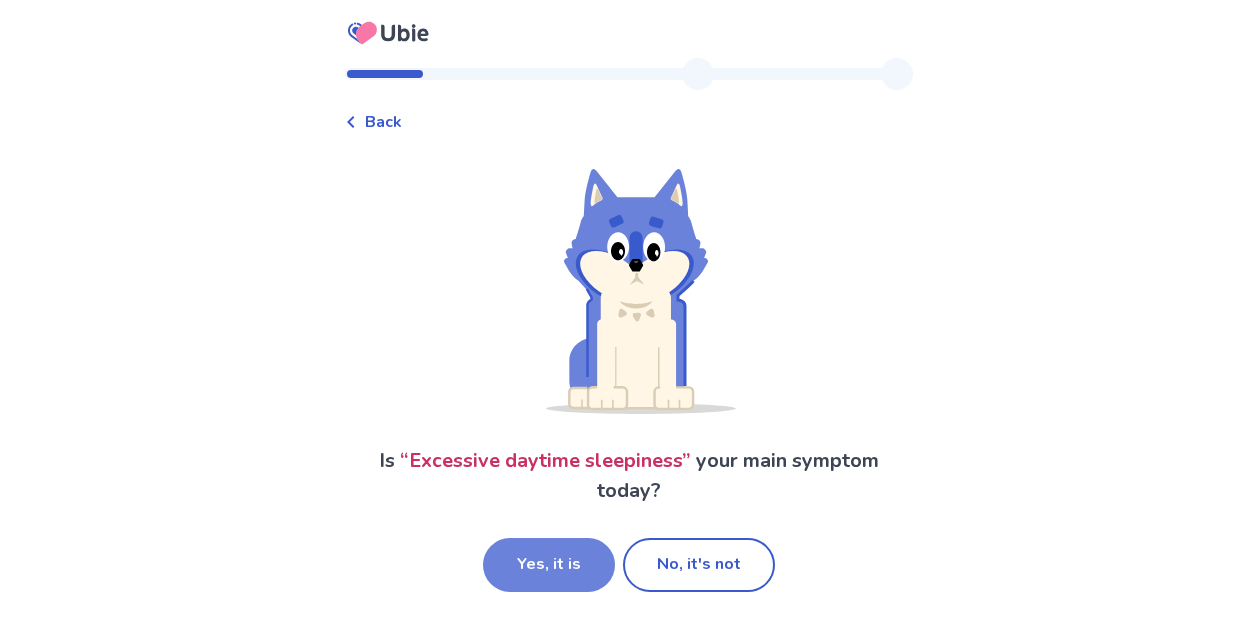 click on "Yes, it is" at bounding box center [549, 565] 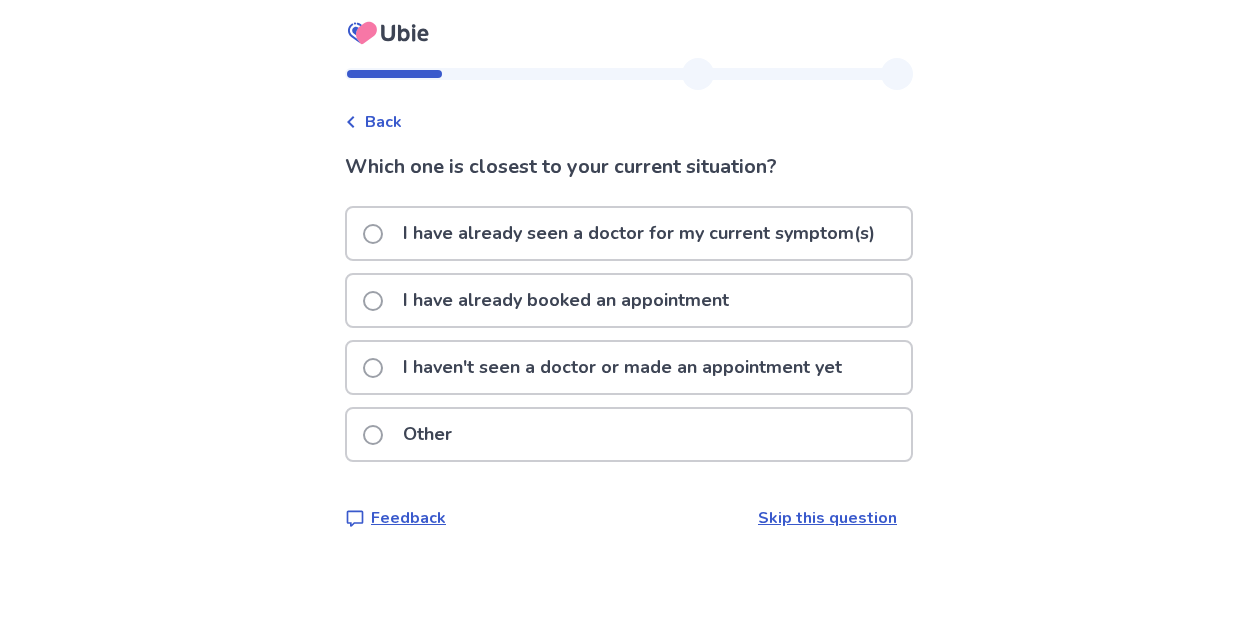 click on "I have already seen a doctor for my current symptom(s)" at bounding box center (639, 233) 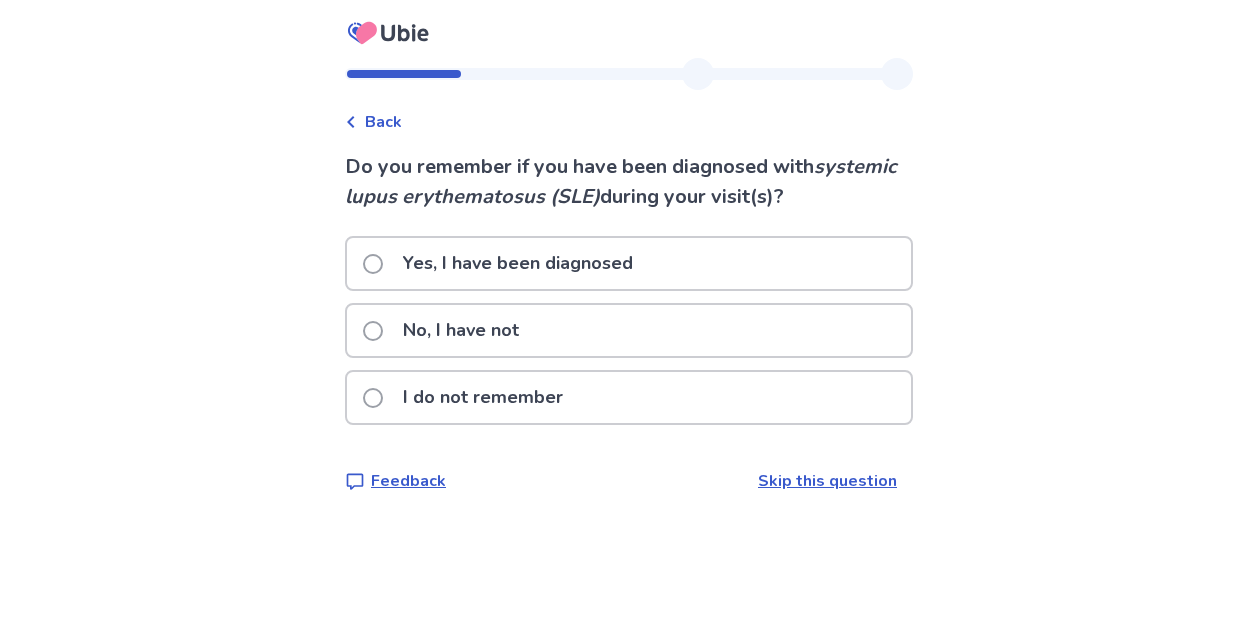 click on "No, I have not" at bounding box center (461, 330) 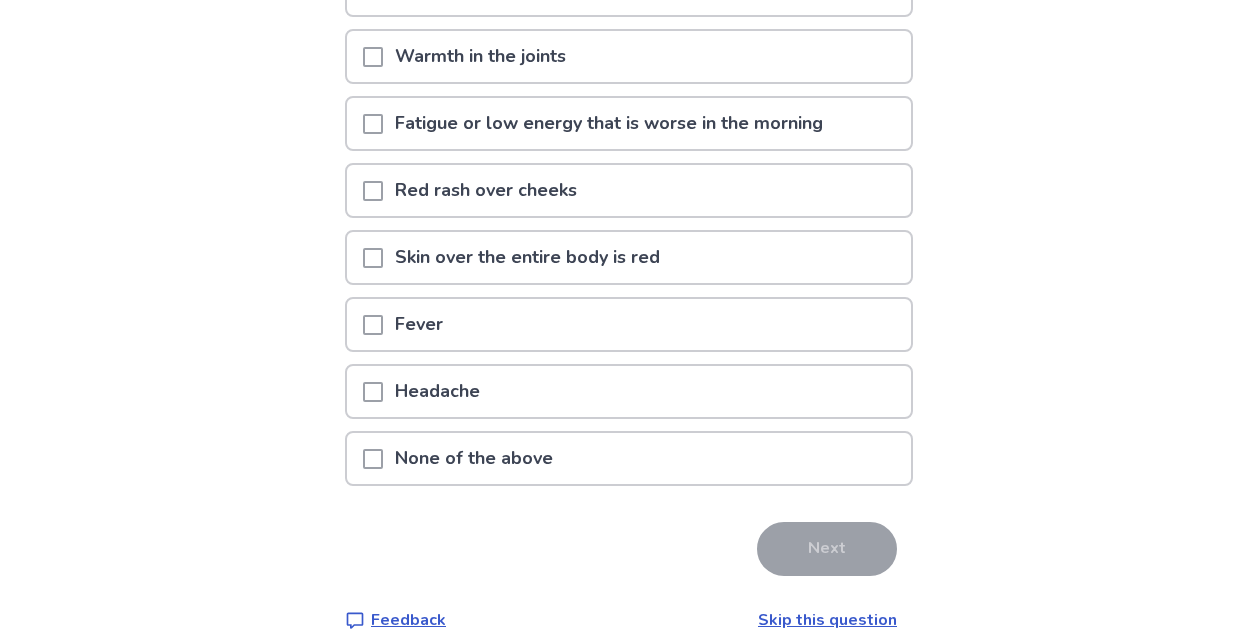 scroll, scrollTop: 477, scrollLeft: 0, axis: vertical 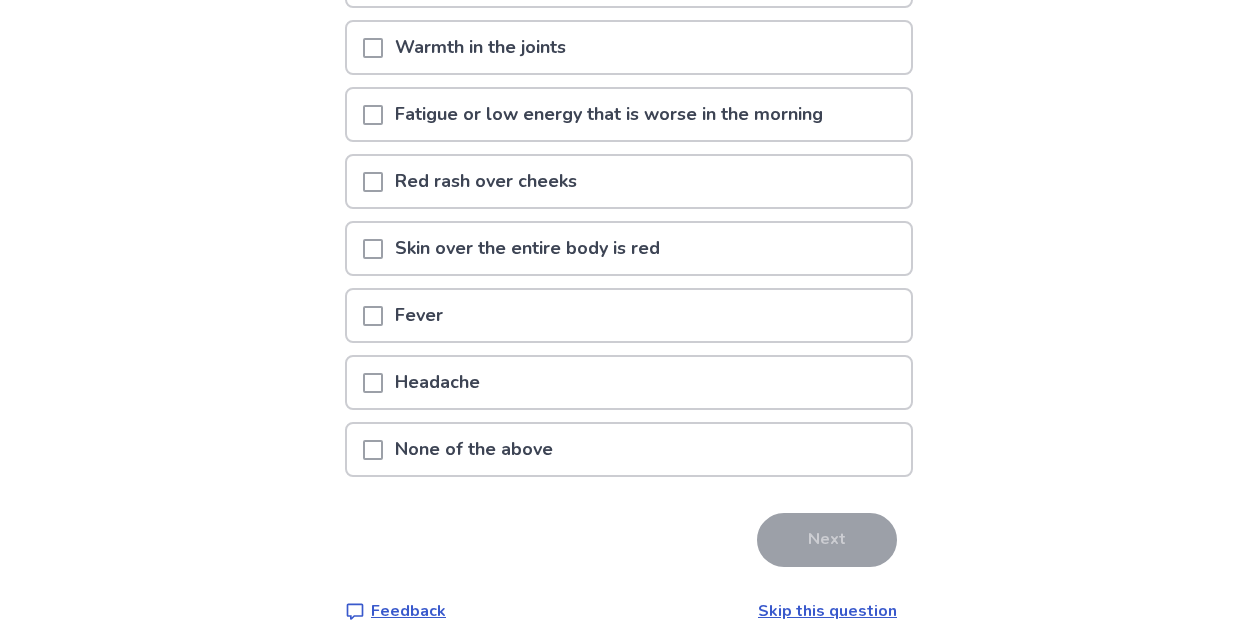 click at bounding box center [373, 450] 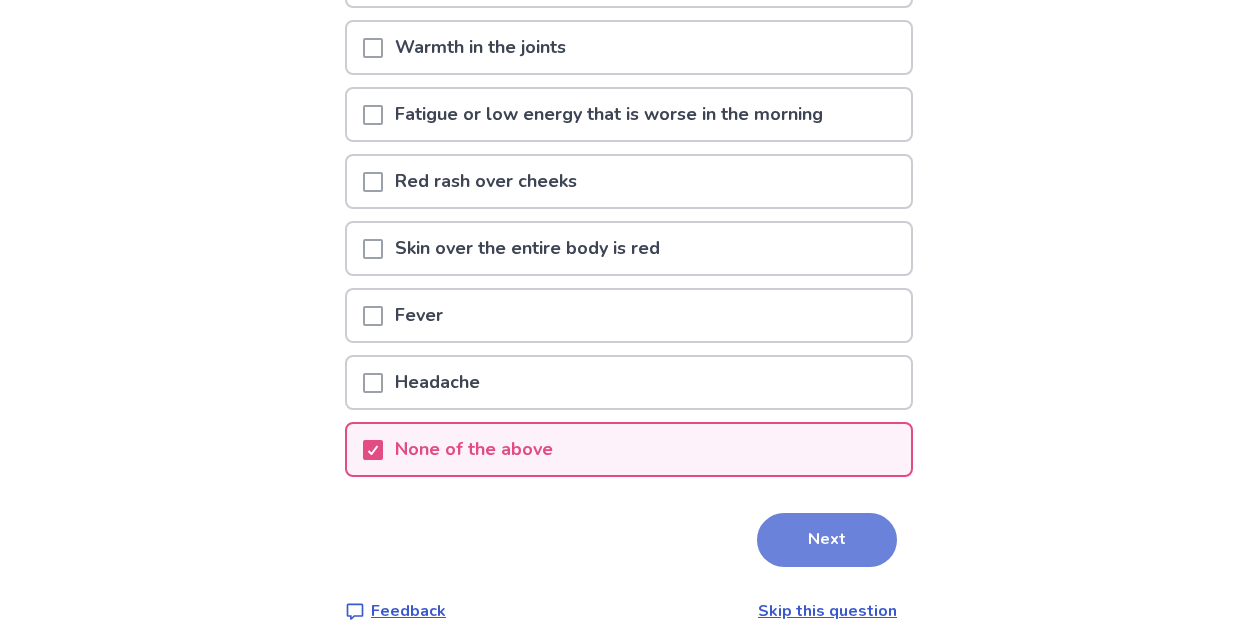 click on "Next" at bounding box center [827, 540] 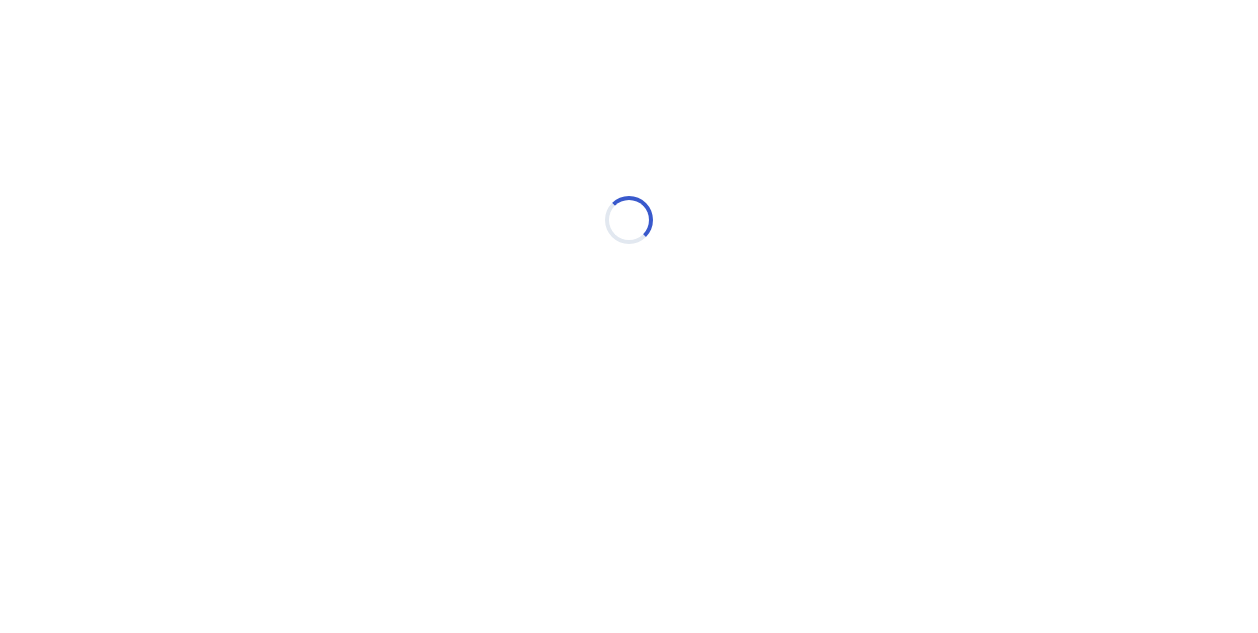 scroll, scrollTop: 0, scrollLeft: 0, axis: both 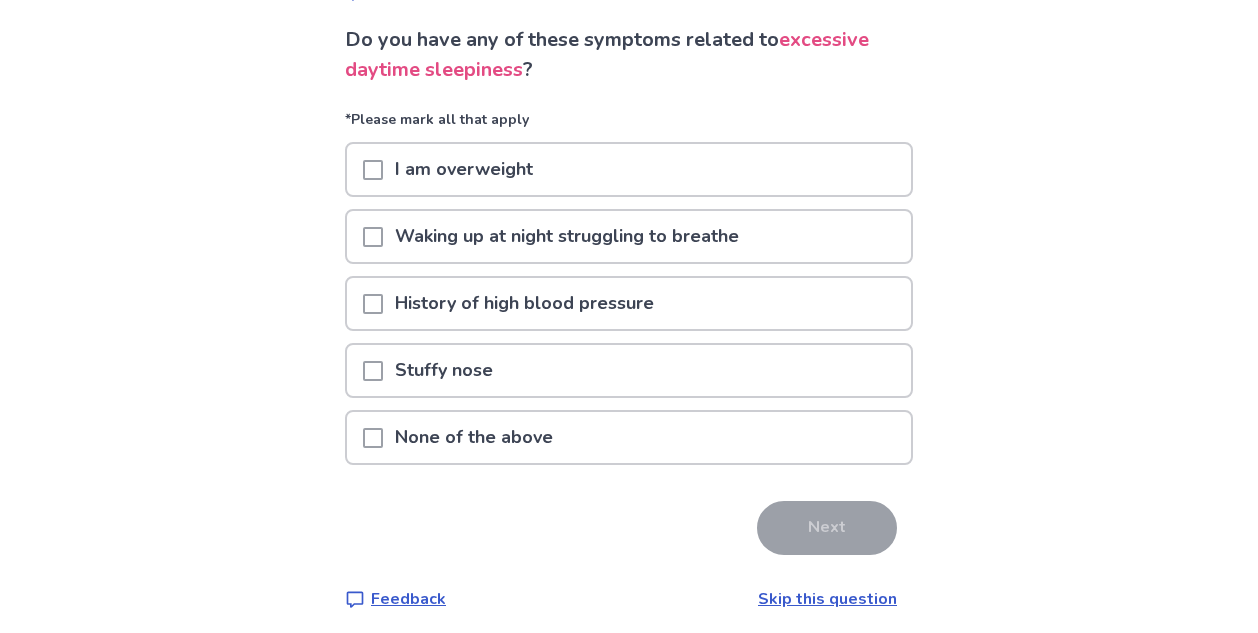 click on "Stuffy nose" at bounding box center (444, 370) 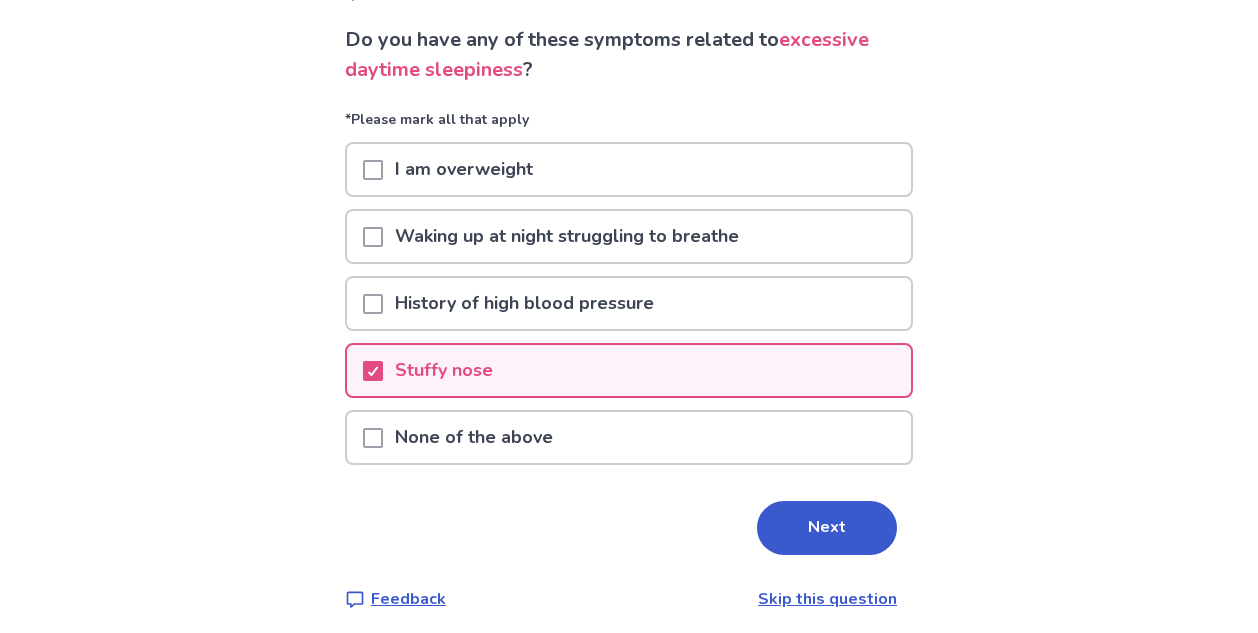click on "Stuffy nose" at bounding box center (444, 370) 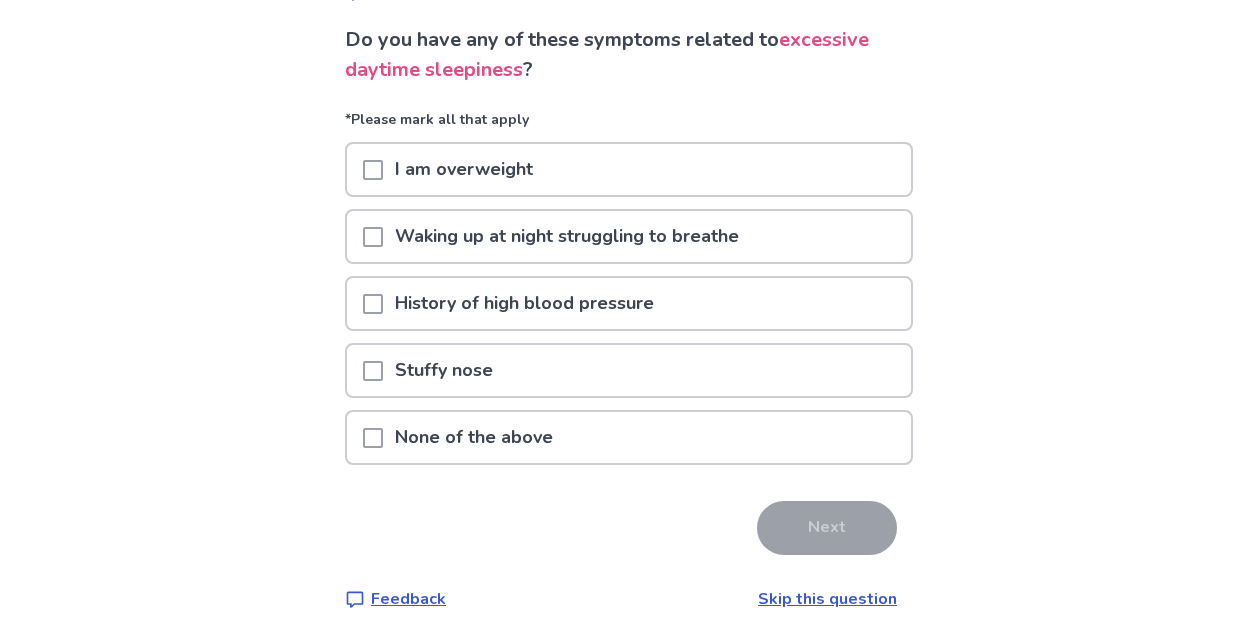 click on "None of the above" at bounding box center (629, 437) 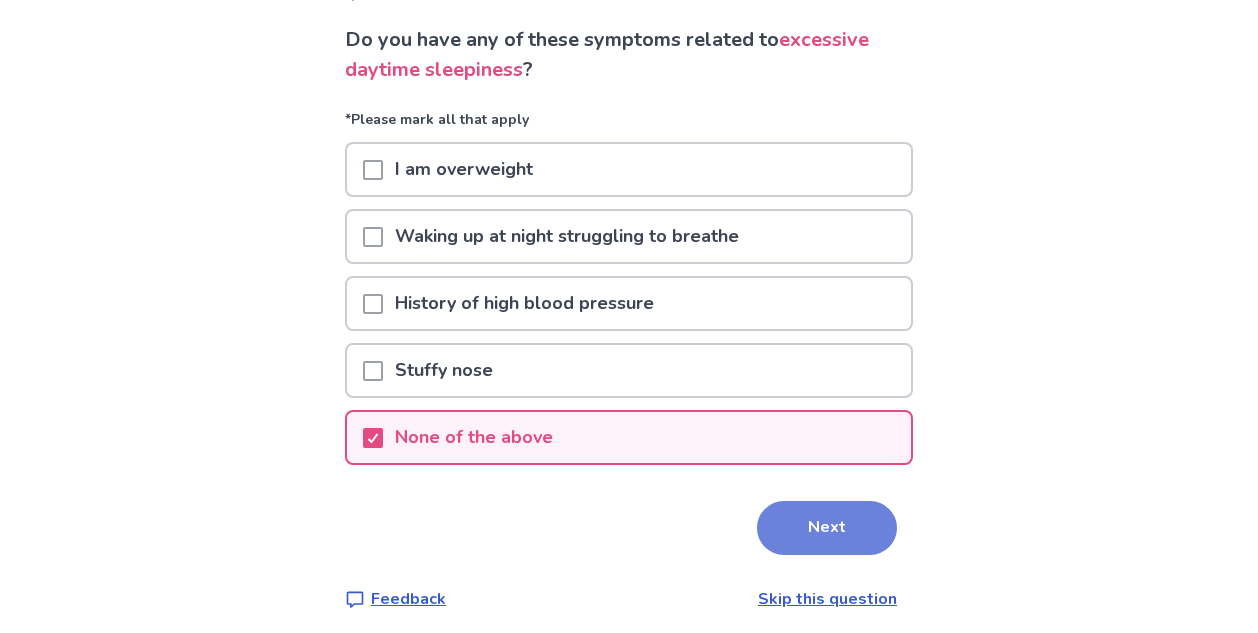 click on "Next" at bounding box center (827, 528) 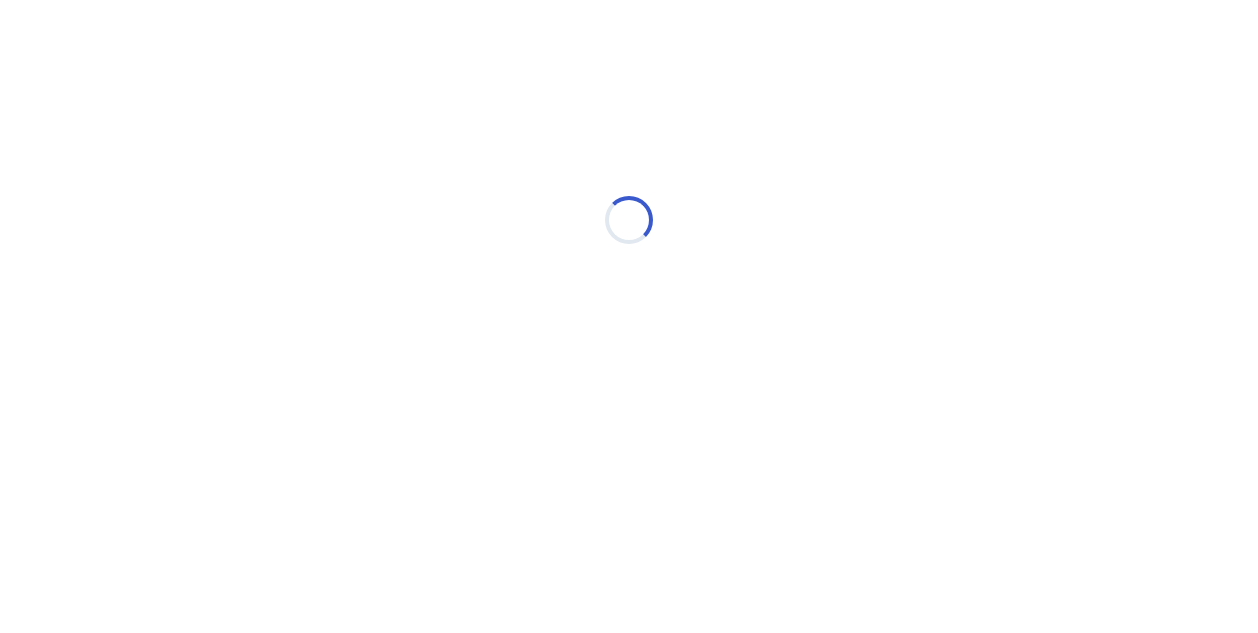 select on "*" 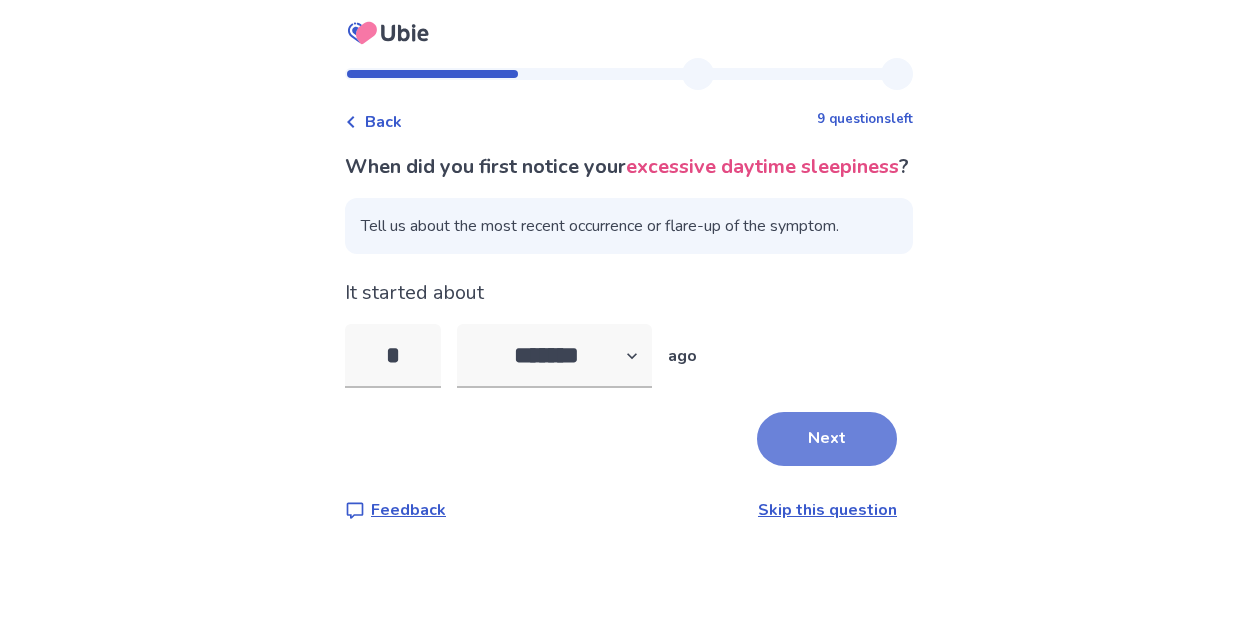 type on "*" 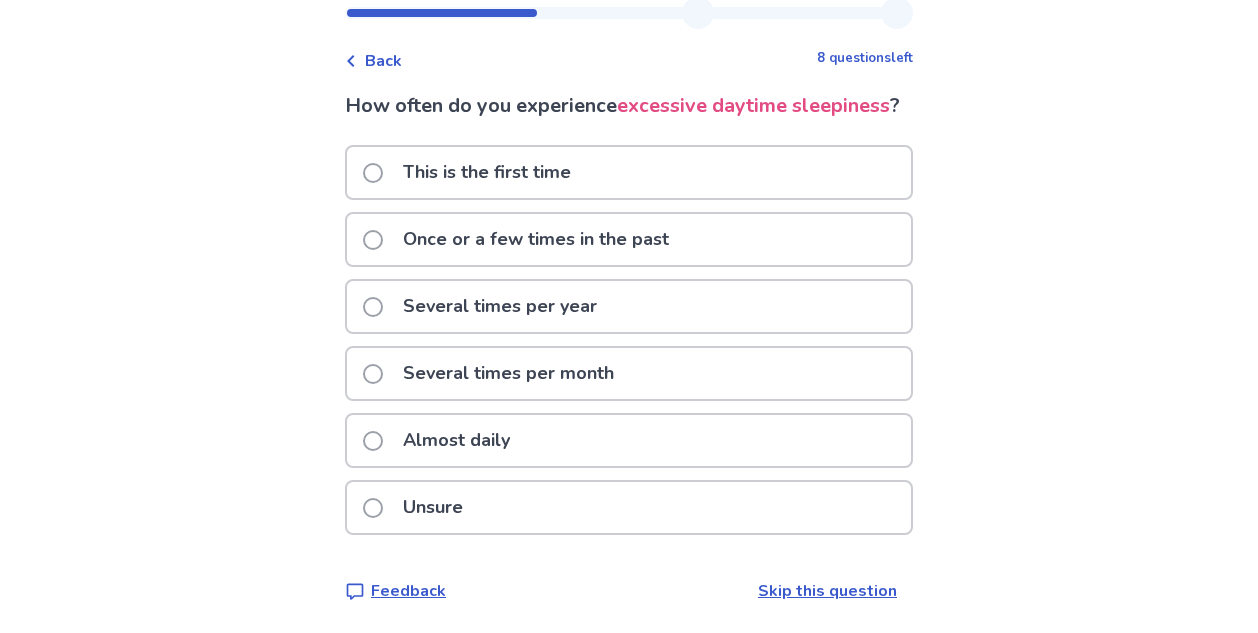 scroll, scrollTop: 41, scrollLeft: 0, axis: vertical 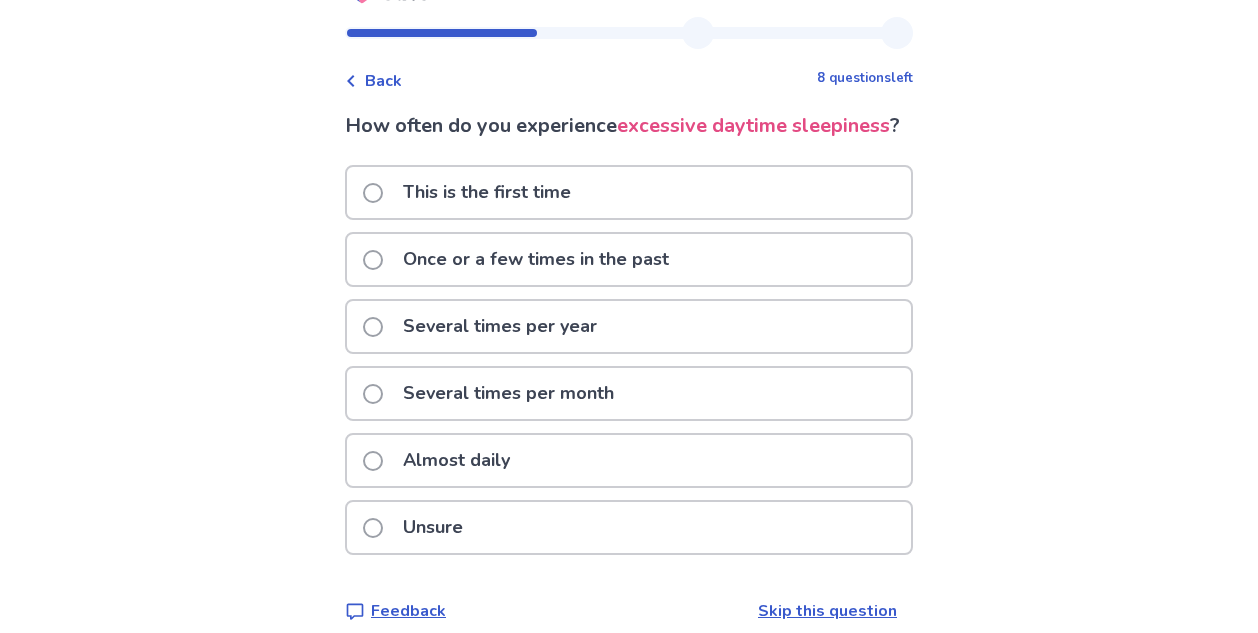 click on "Several times per month" at bounding box center [508, 393] 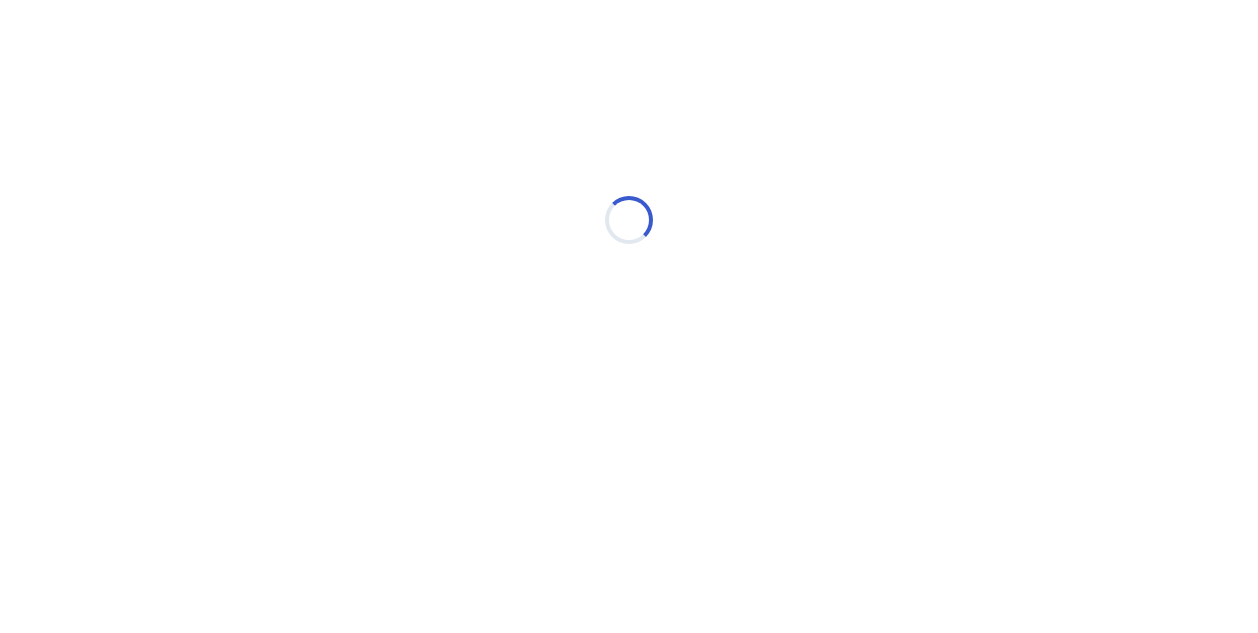 scroll, scrollTop: 0, scrollLeft: 0, axis: both 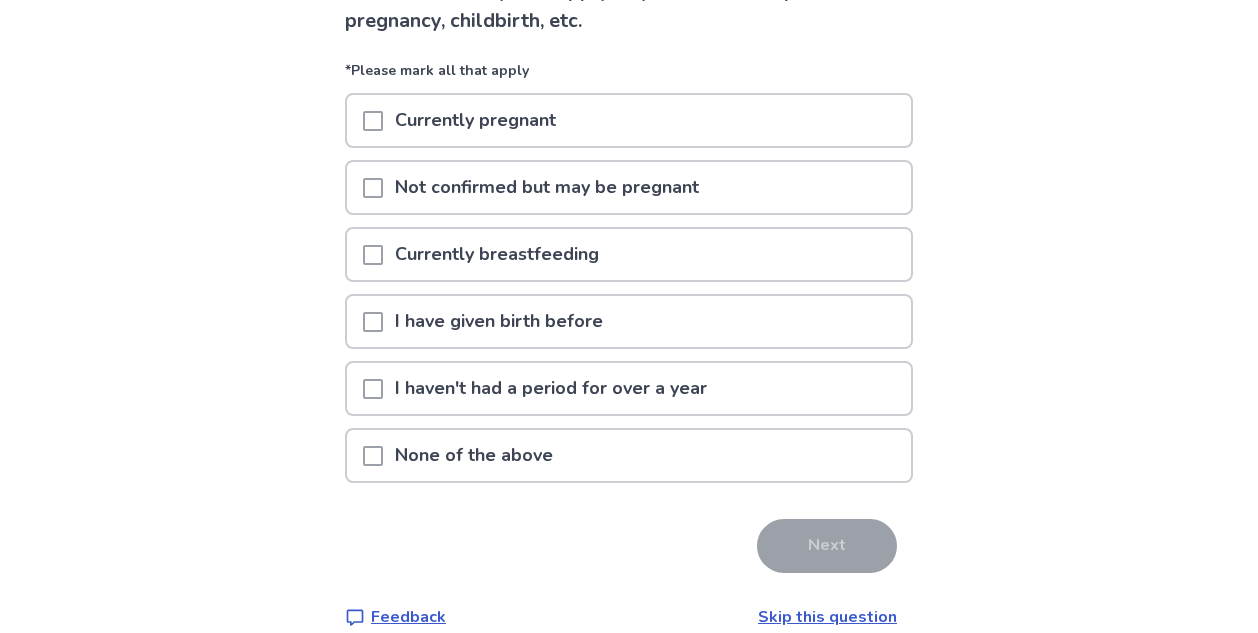 click on "None of the above" at bounding box center [474, 455] 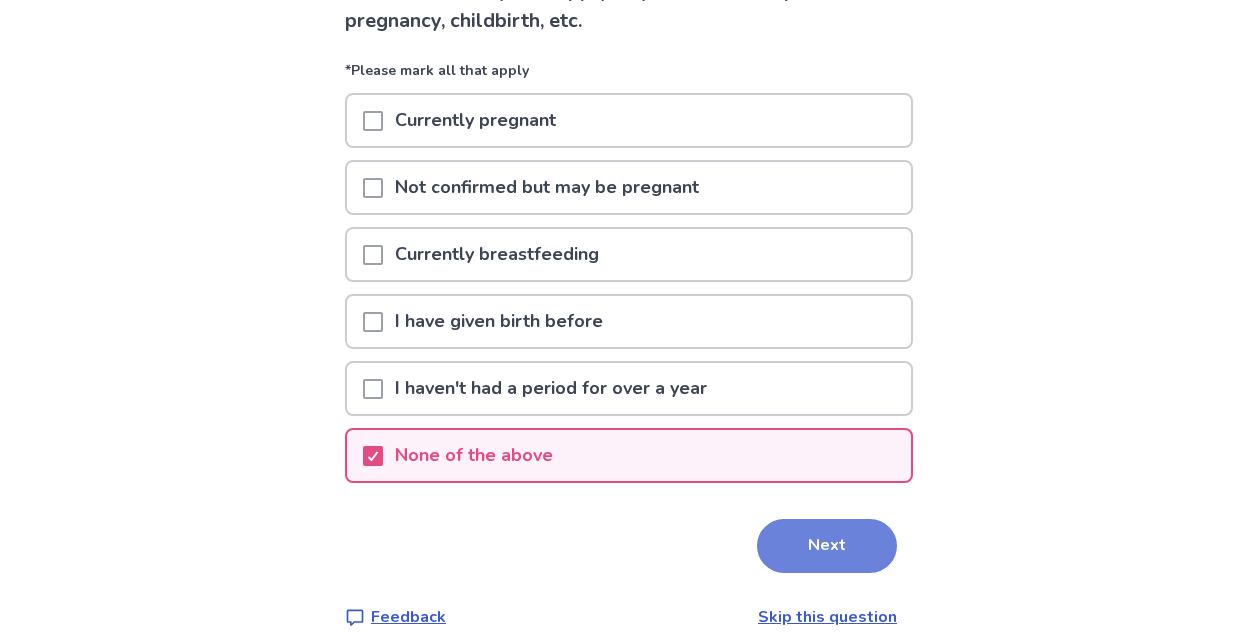 click on "Next" at bounding box center (827, 546) 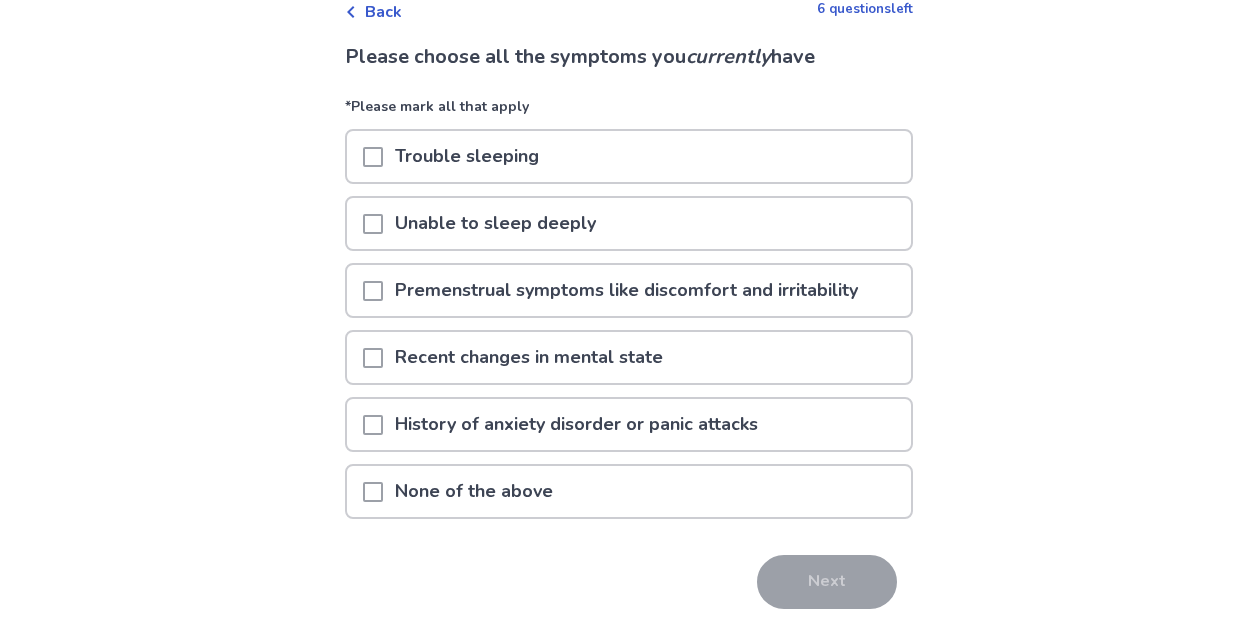 scroll, scrollTop: 123, scrollLeft: 0, axis: vertical 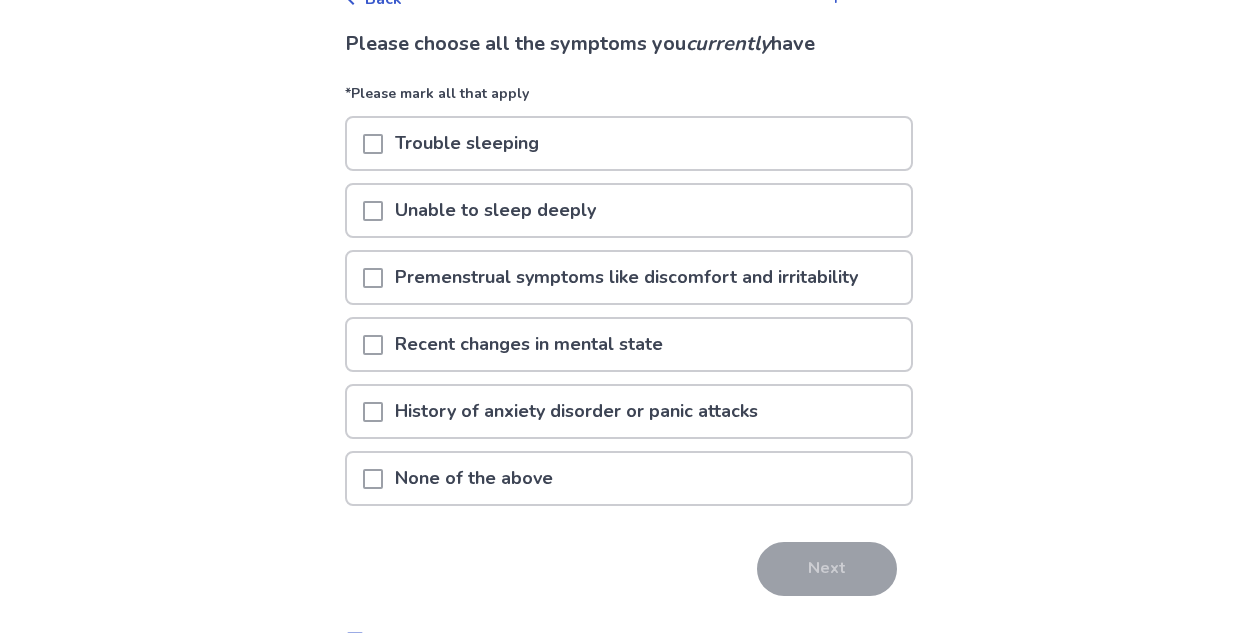 click at bounding box center [373, 278] 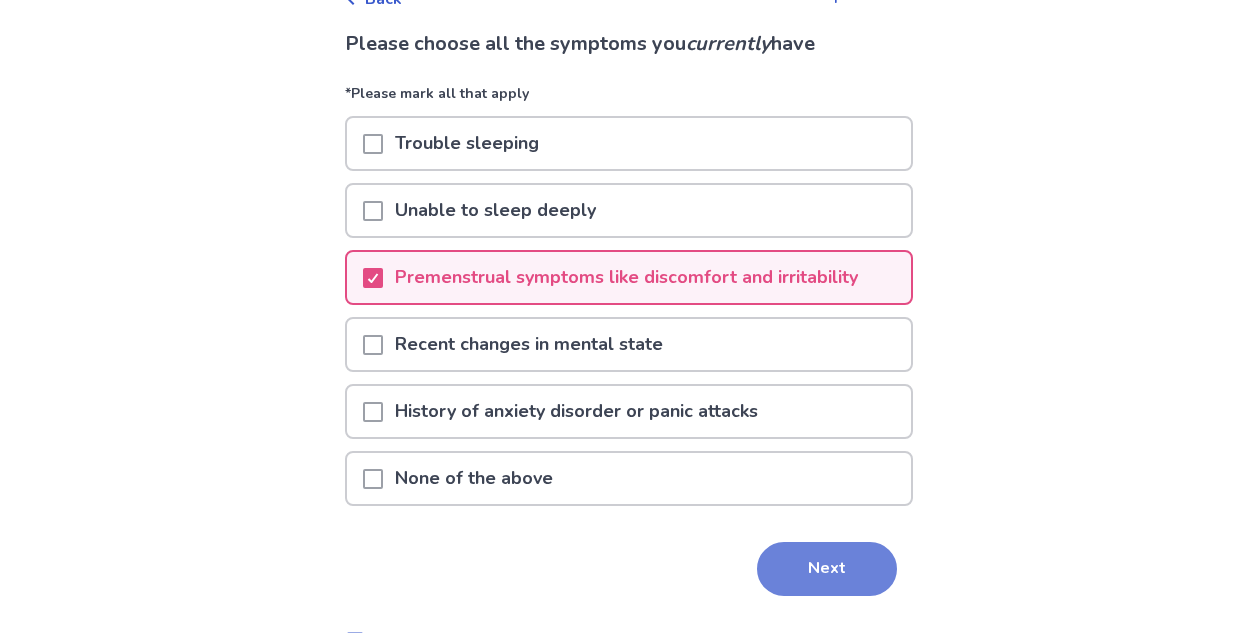 click on "Next" at bounding box center [827, 569] 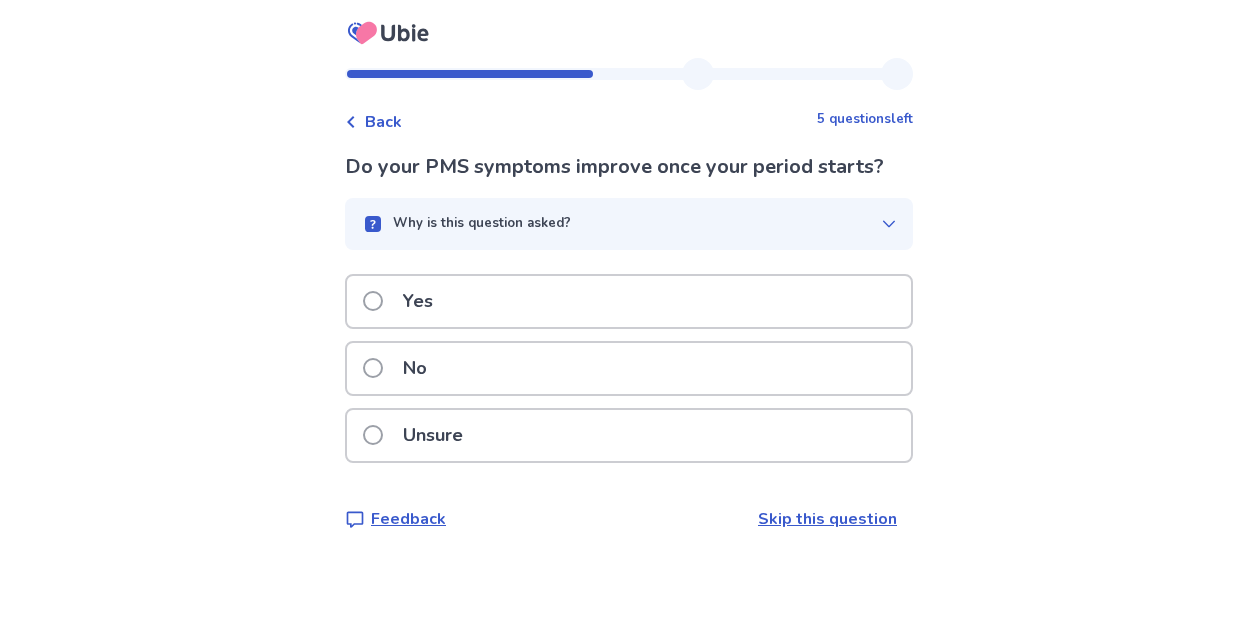 click on "Yes" at bounding box center [418, 301] 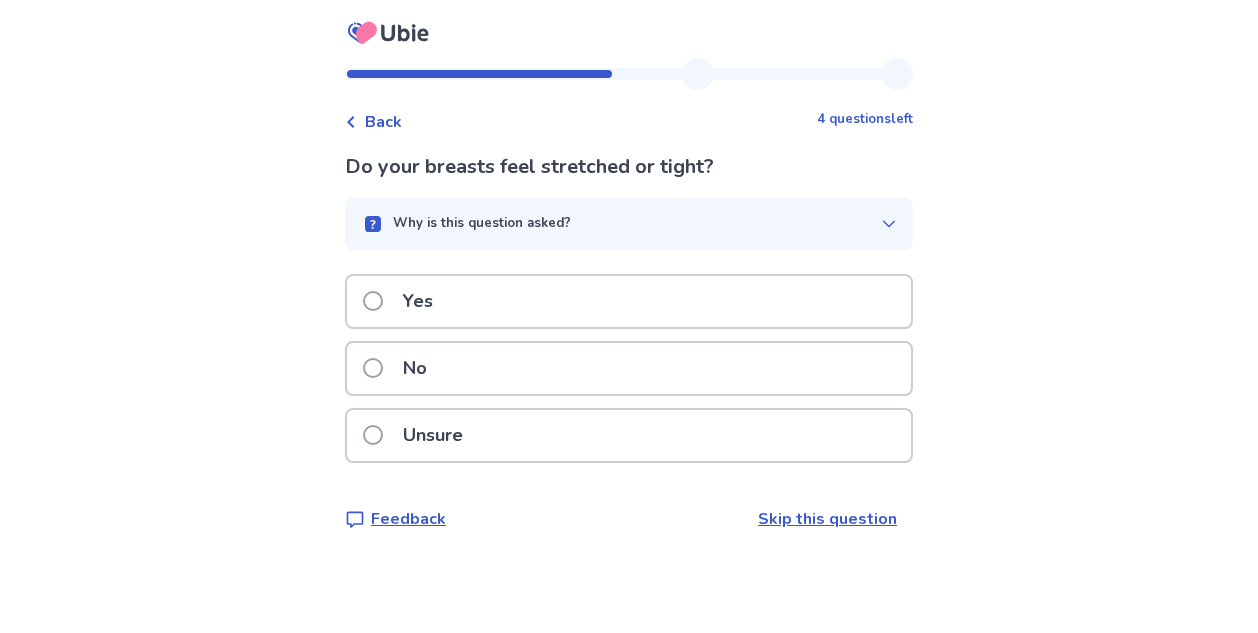 click on "No" at bounding box center [629, 368] 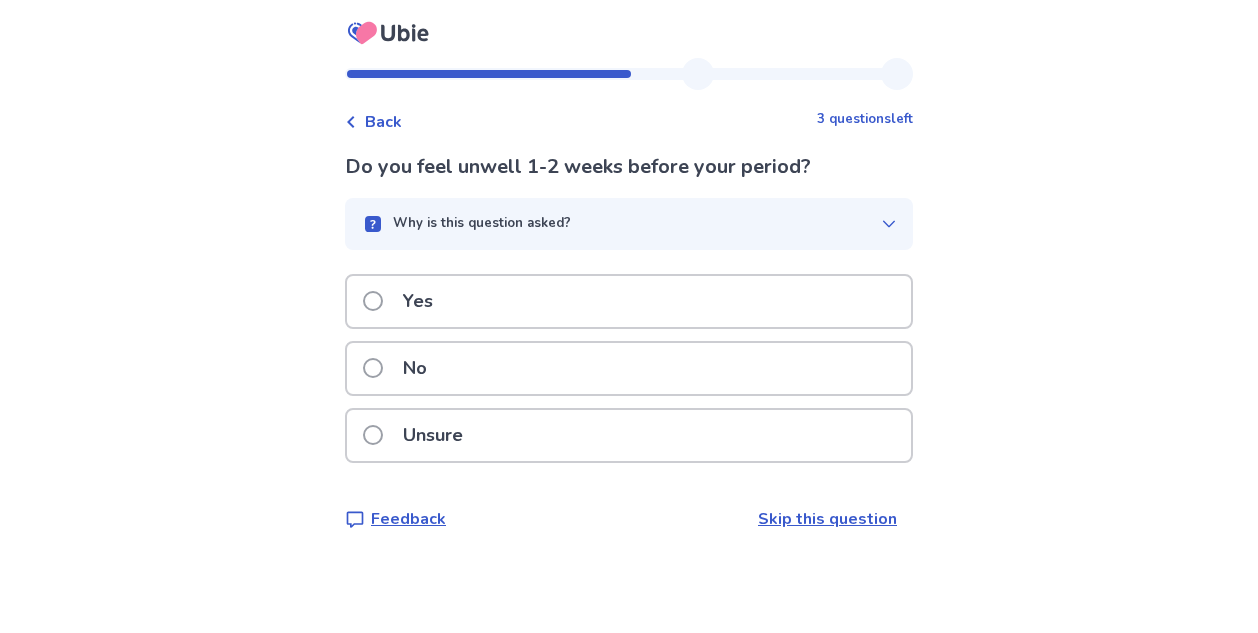 click on "Yes" at bounding box center (418, 301) 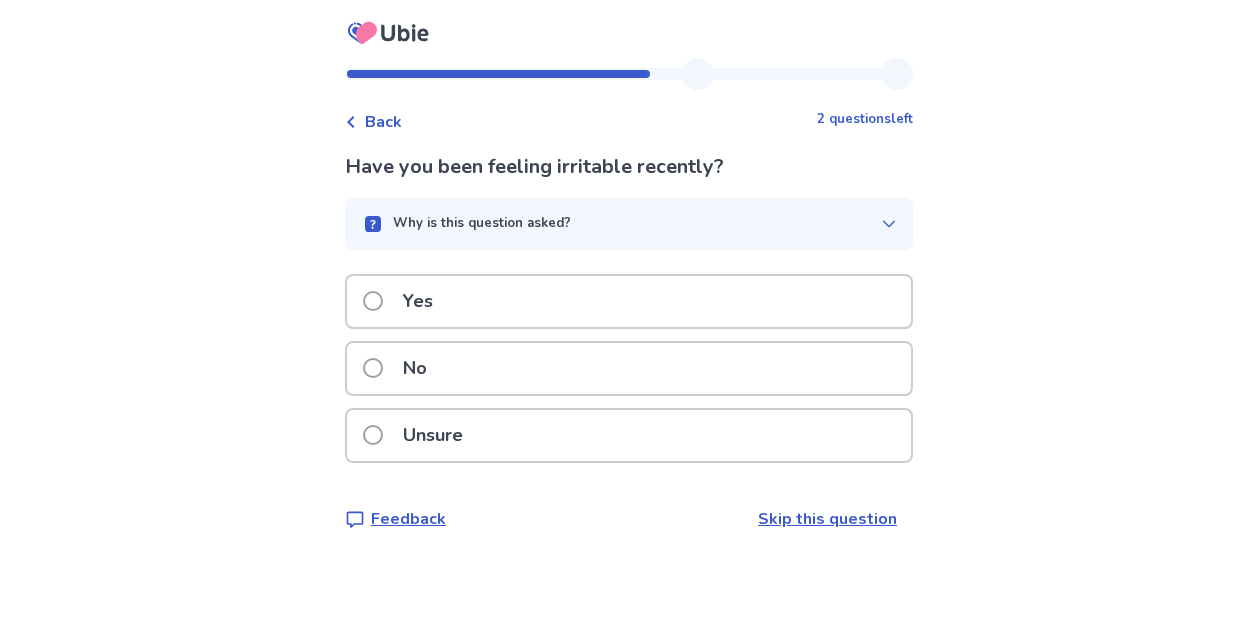 click on "No" at bounding box center [629, 368] 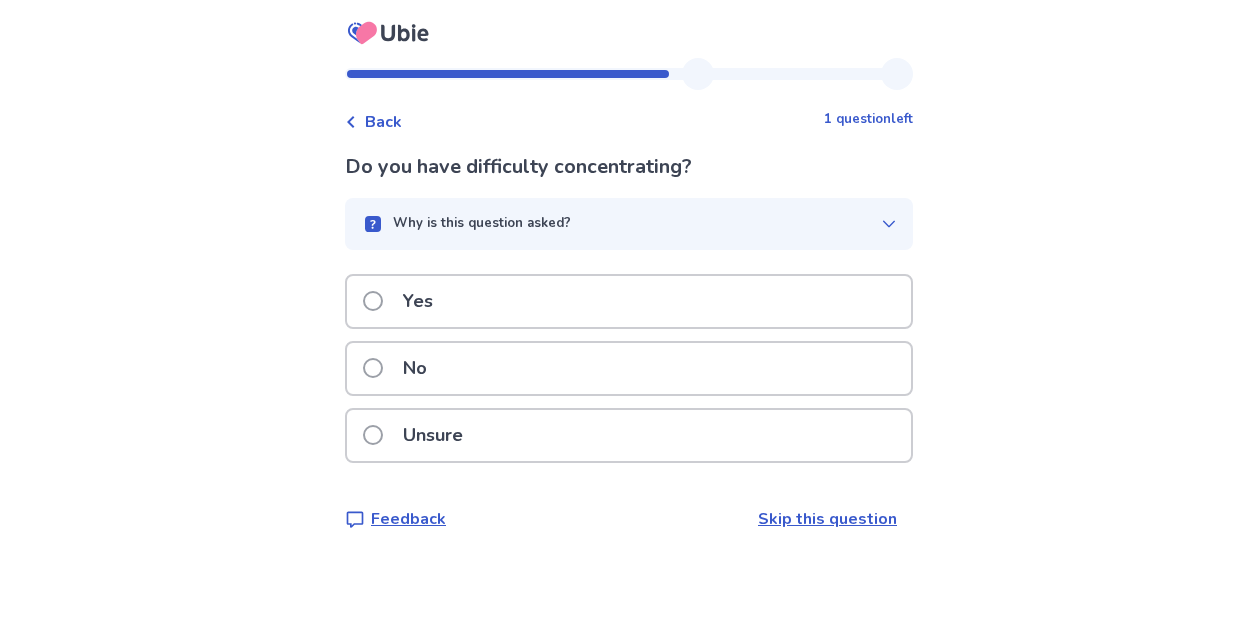 click on "Yes" at bounding box center [418, 301] 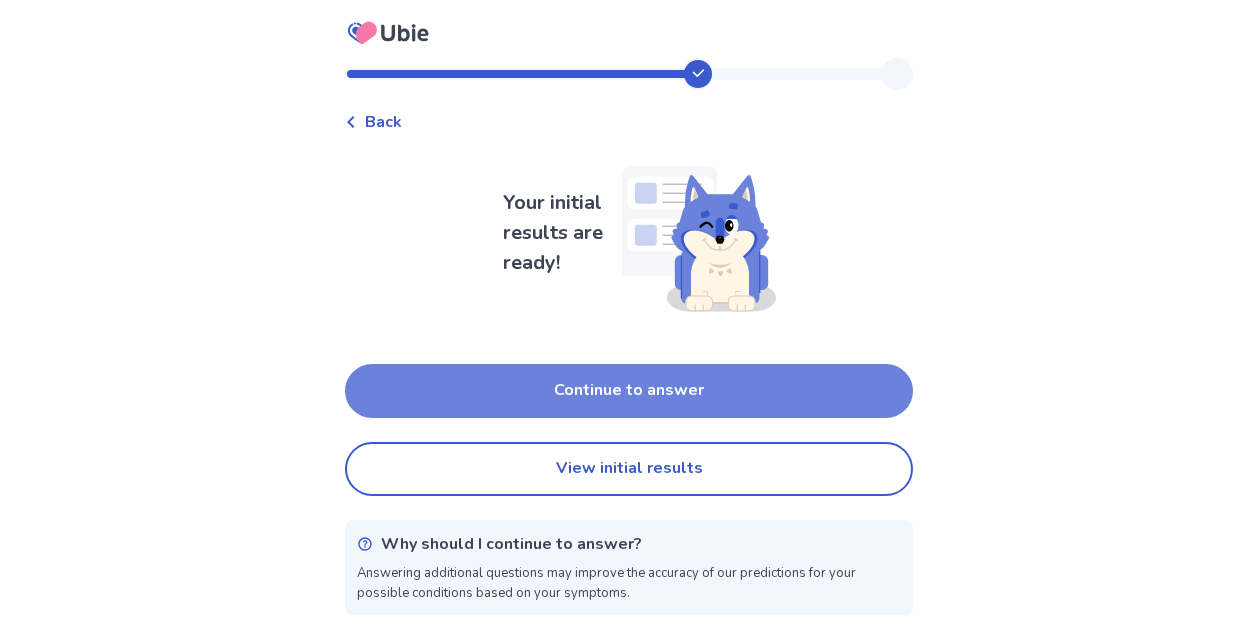 click on "Continue to answer" at bounding box center (629, 391) 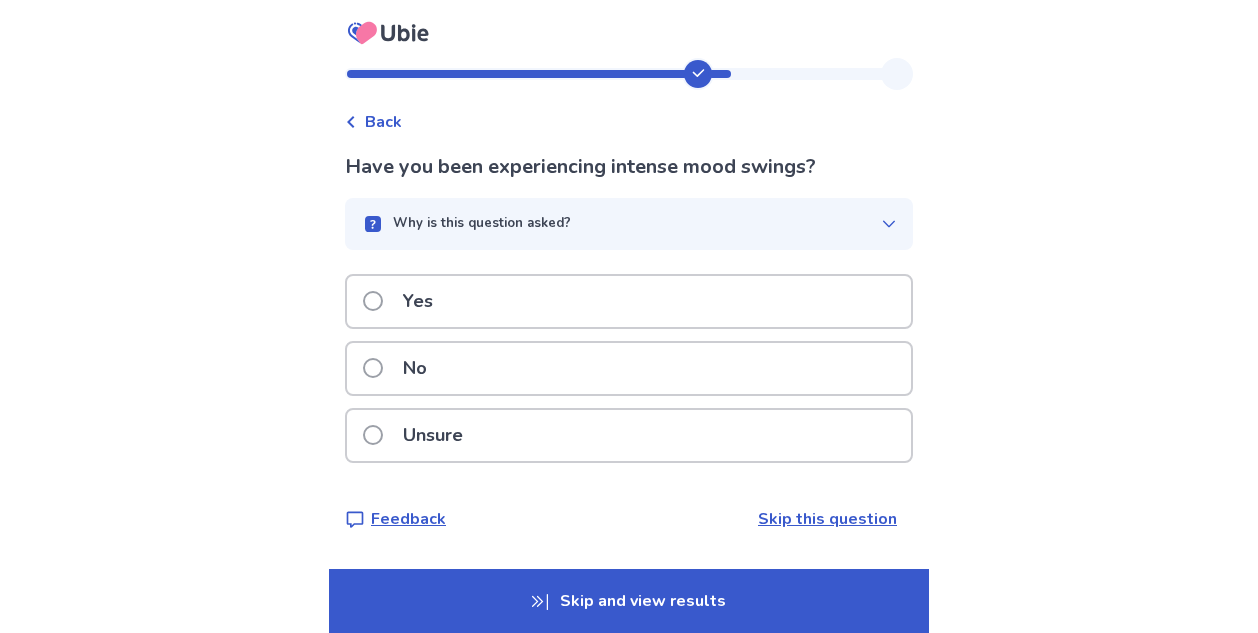 click on "No" at bounding box center [415, 368] 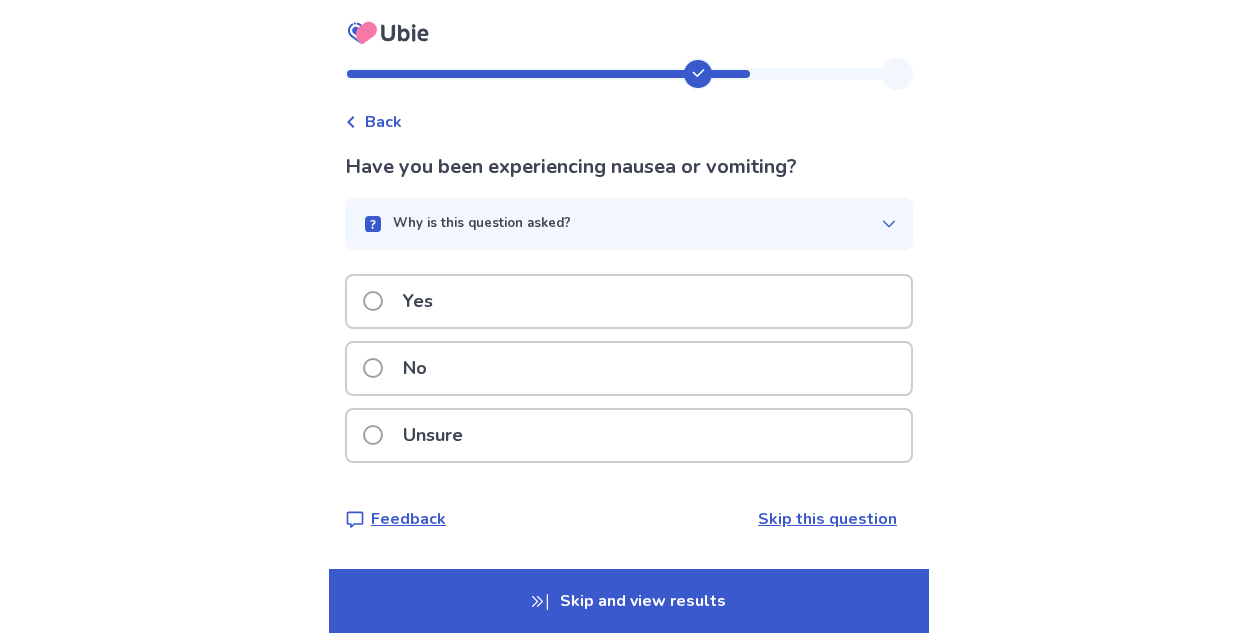 click on "No" at bounding box center (415, 368) 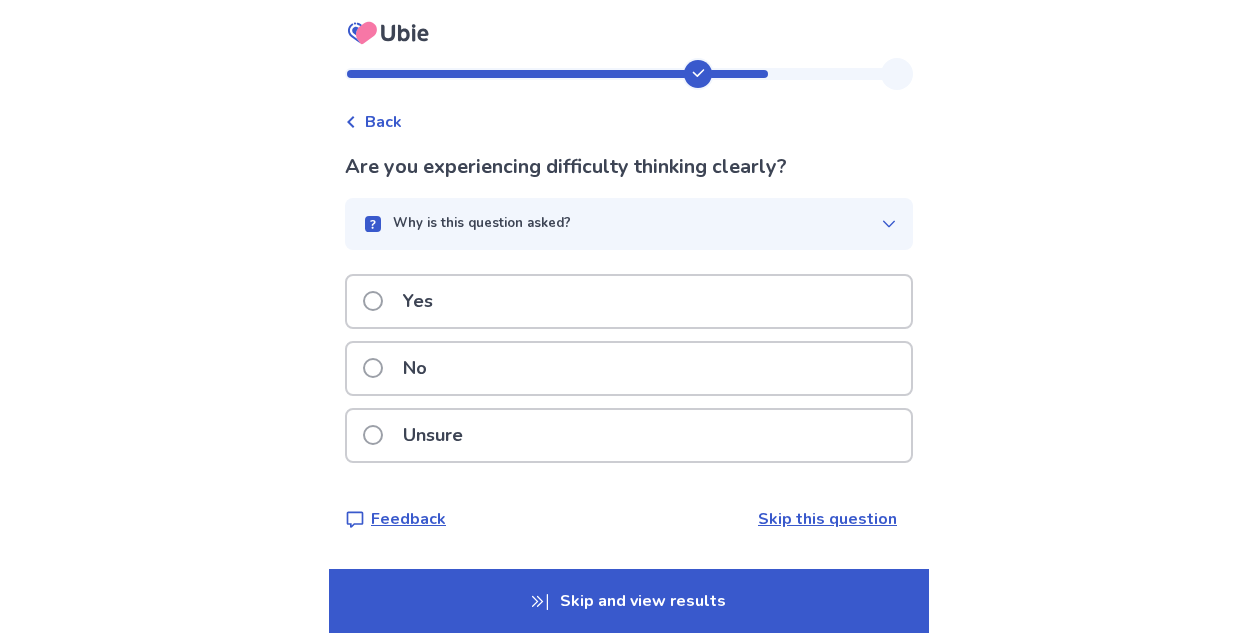 click on "No" at bounding box center [415, 368] 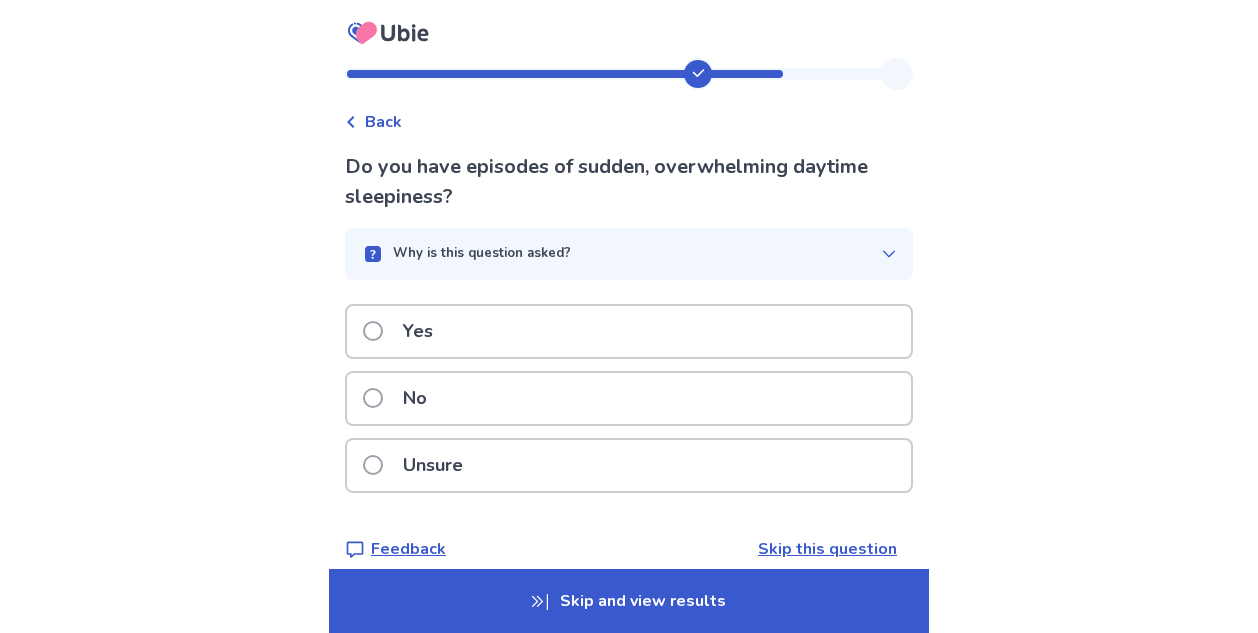 click on "Yes" at bounding box center (418, 331) 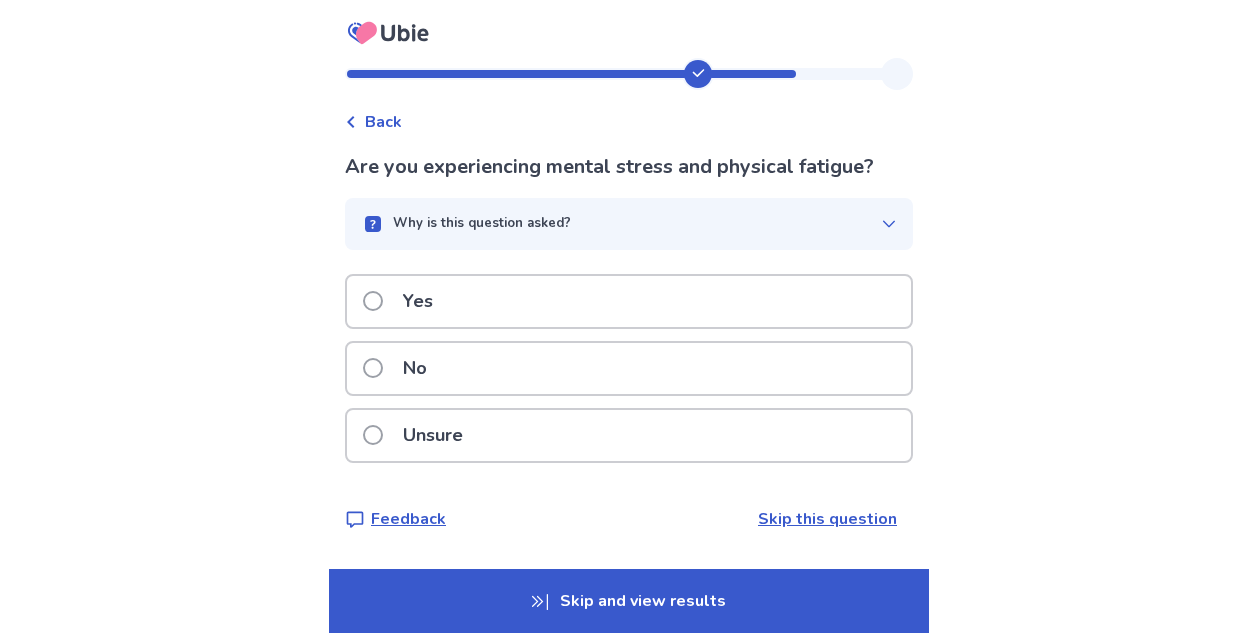 click on "No" at bounding box center (629, 368) 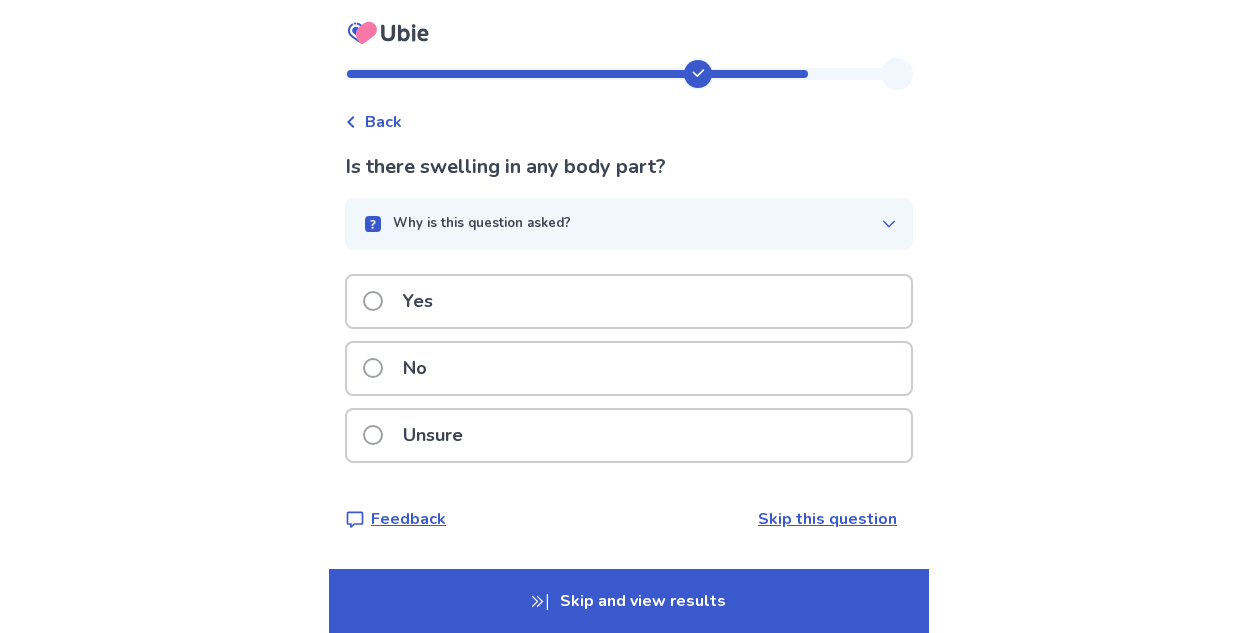 click on "No" at bounding box center [629, 368] 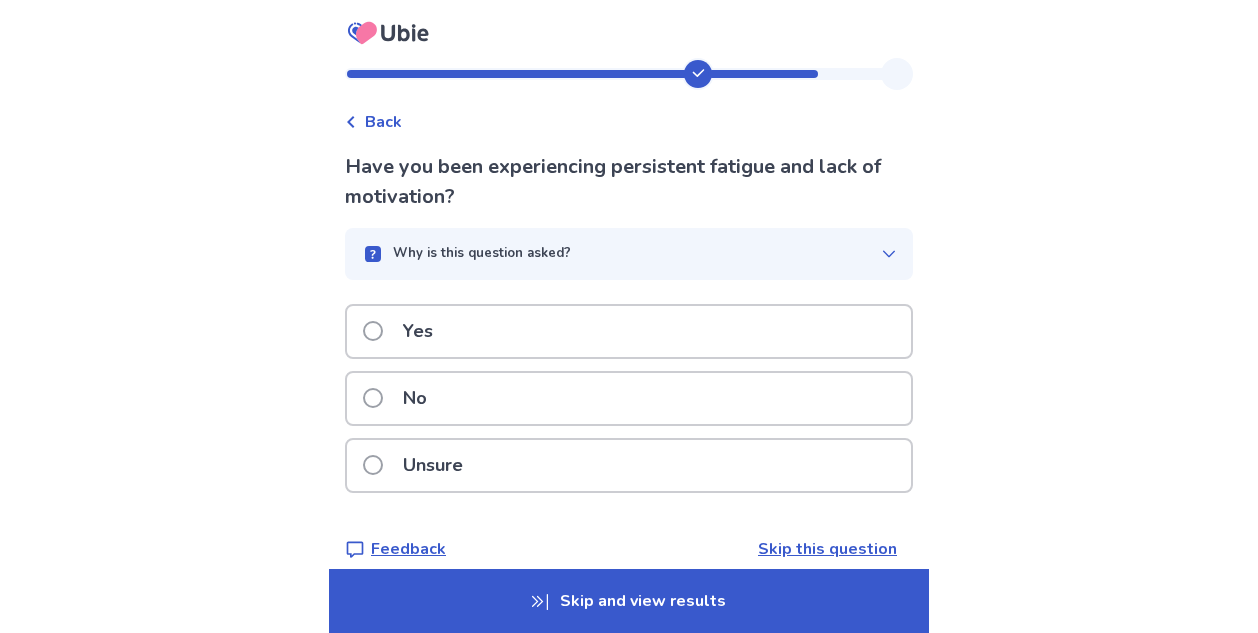 click on "No" at bounding box center (415, 398) 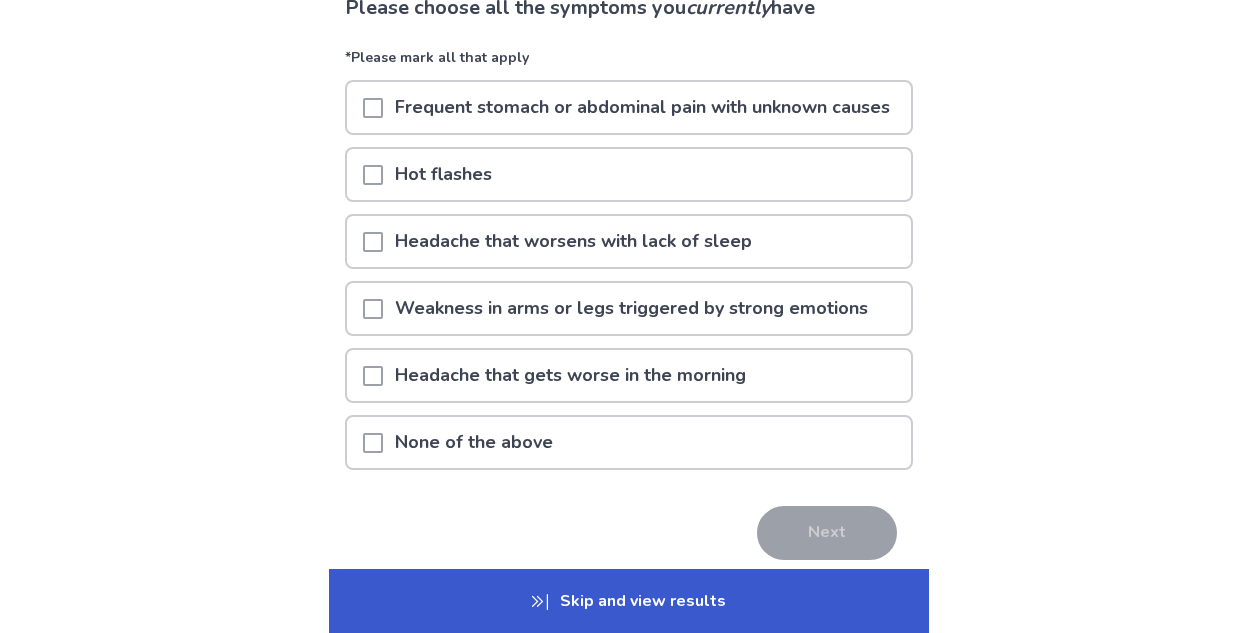 scroll, scrollTop: 163, scrollLeft: 0, axis: vertical 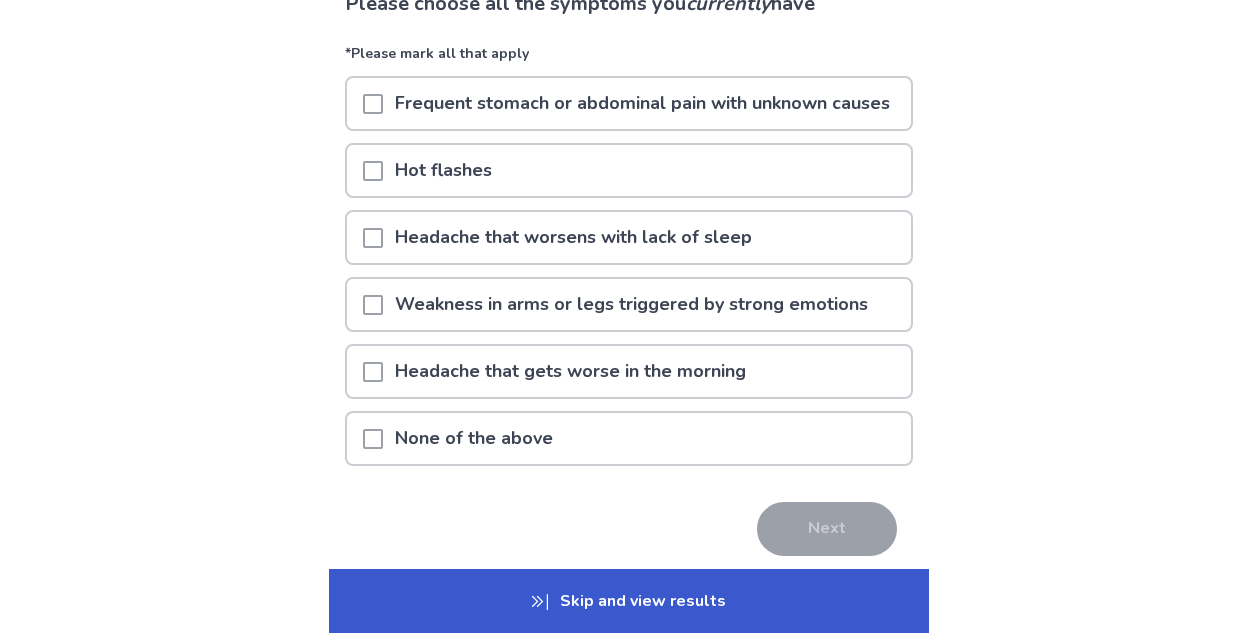 click on "None of the above" at bounding box center [629, 438] 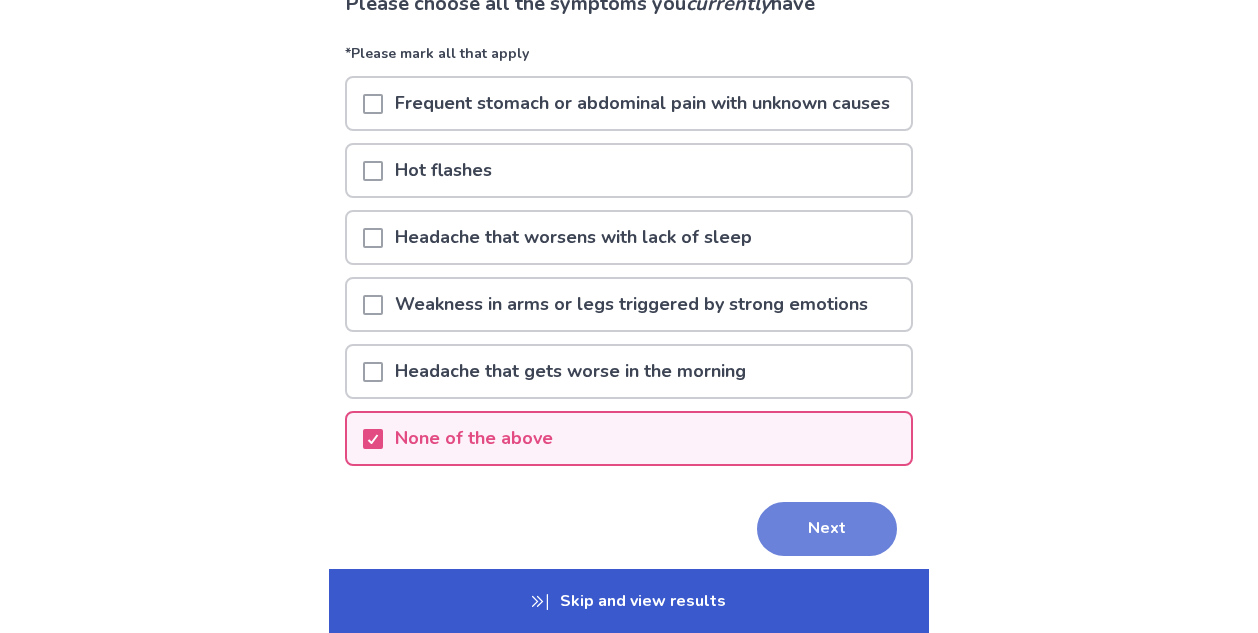 click on "Next" at bounding box center (827, 529) 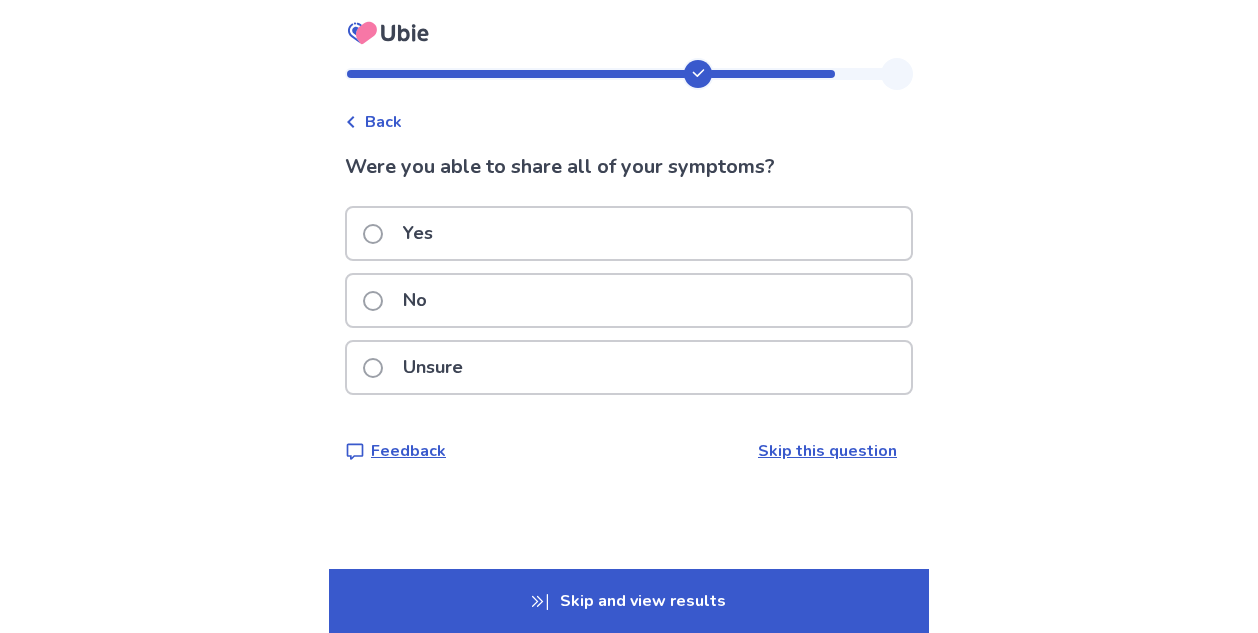 click on "No" at bounding box center (415, 300) 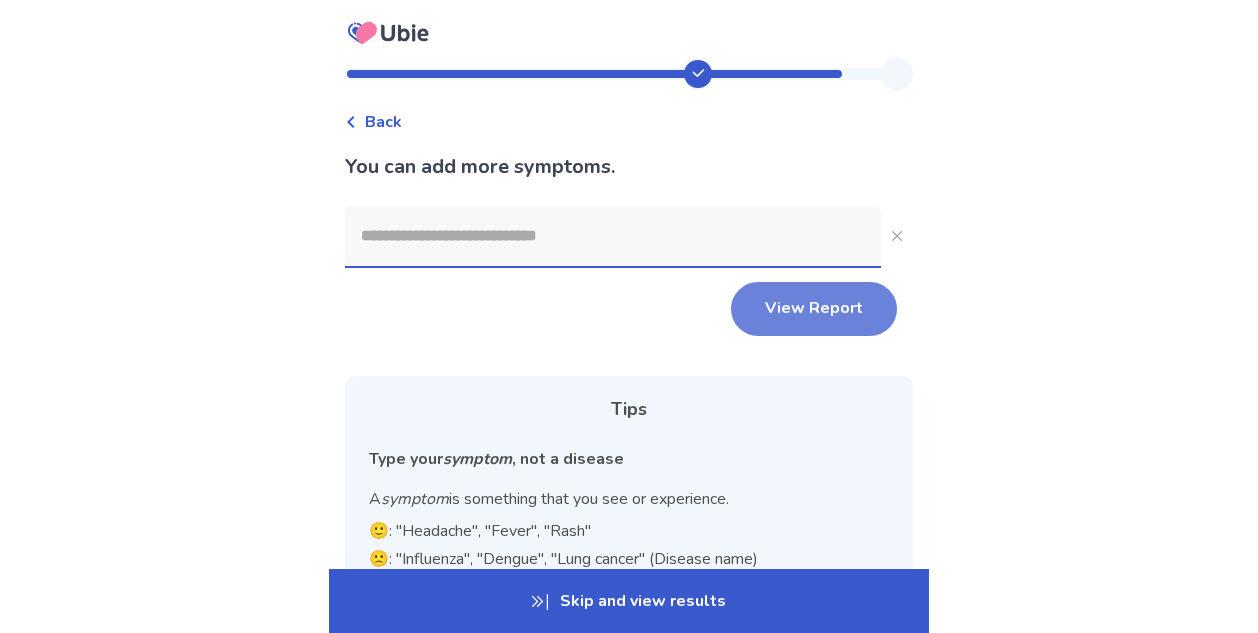 click on "View Report" 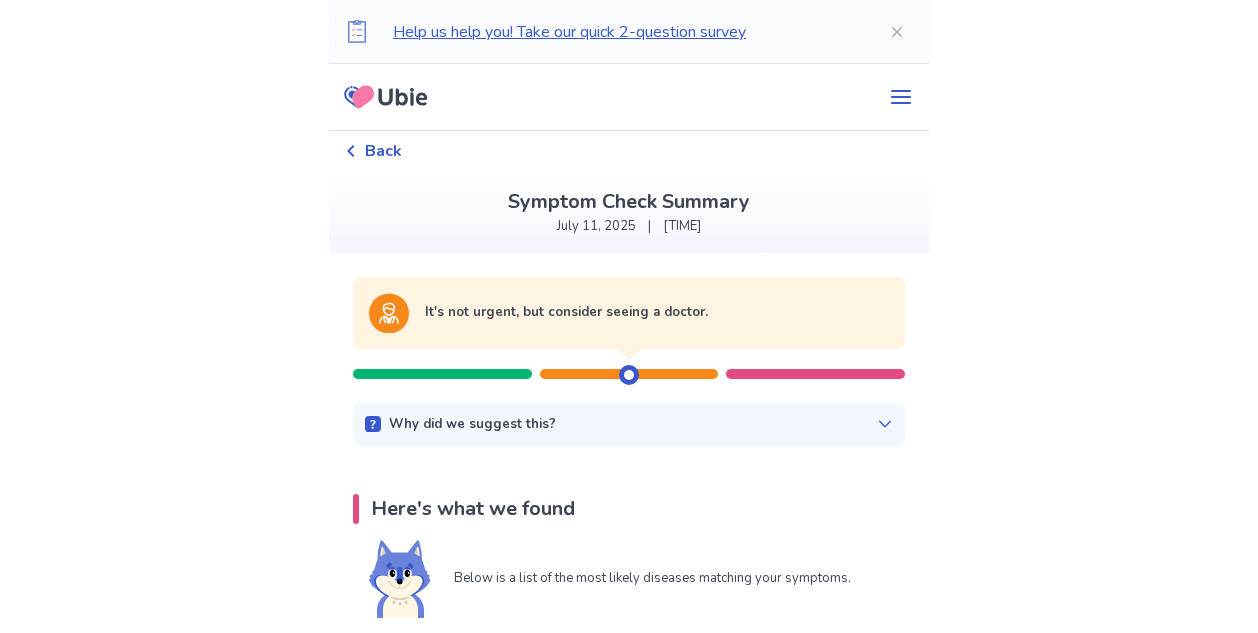 scroll, scrollTop: 0, scrollLeft: 0, axis: both 